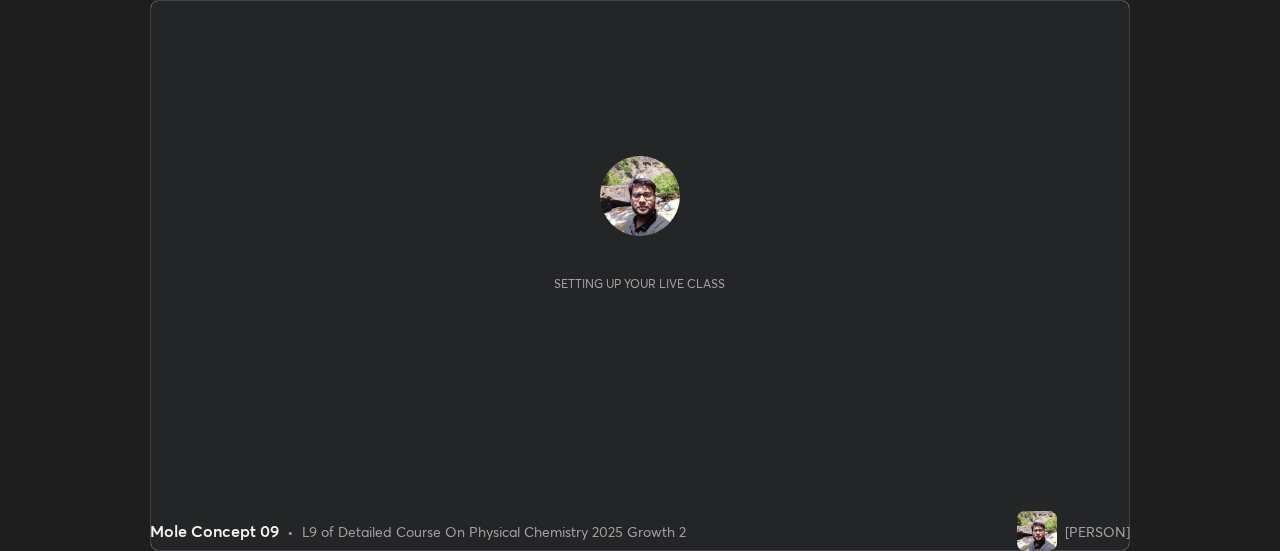scroll, scrollTop: 0, scrollLeft: 0, axis: both 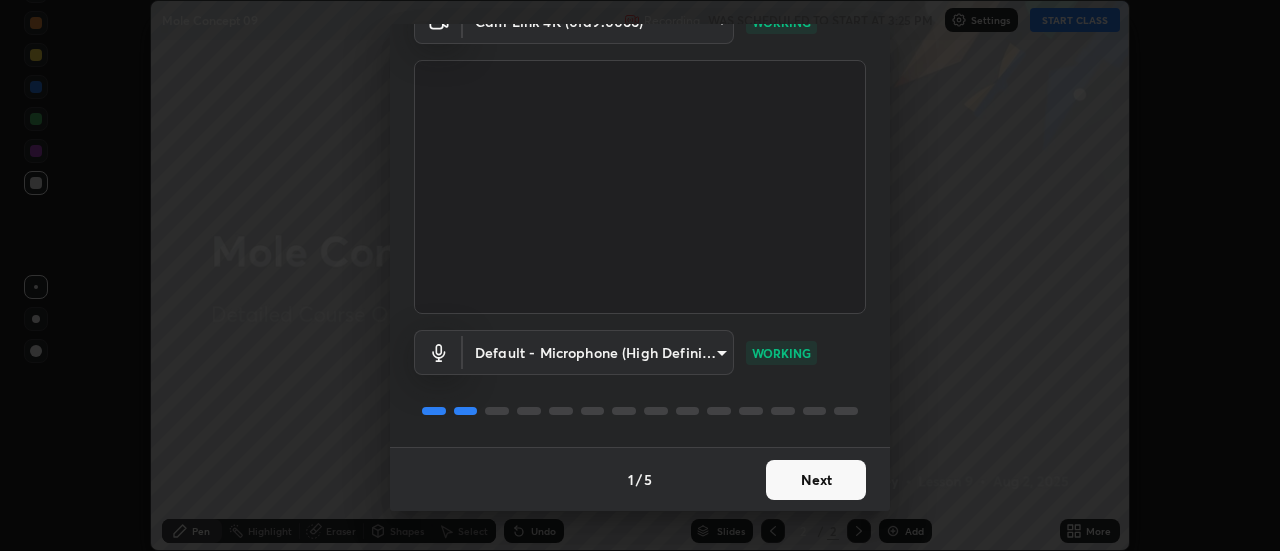 click on "Next" at bounding box center (816, 480) 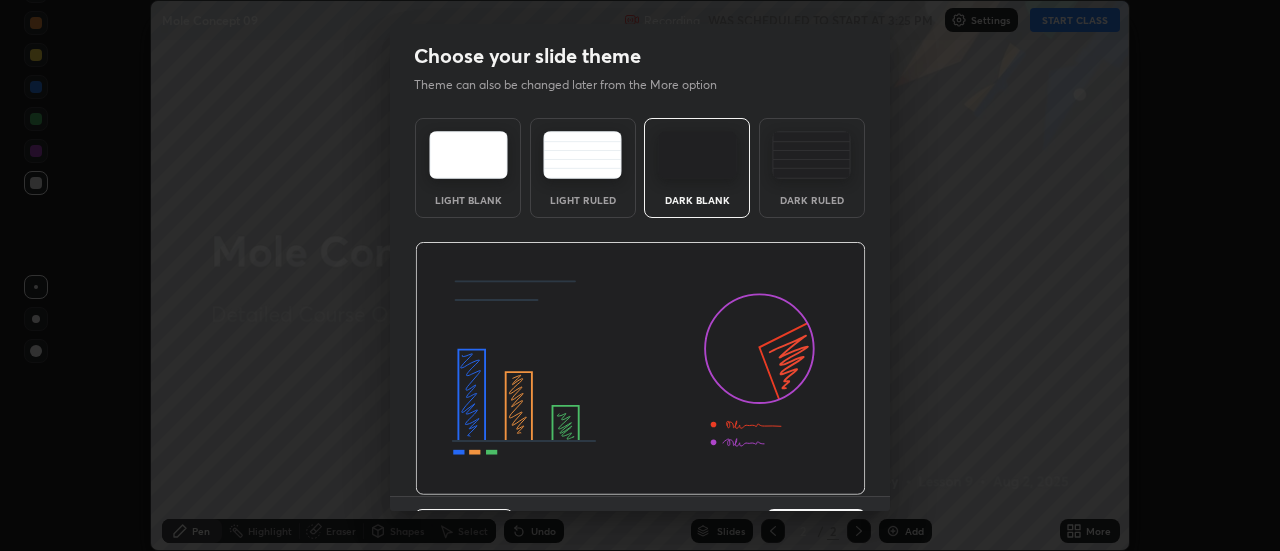 scroll, scrollTop: 49, scrollLeft: 0, axis: vertical 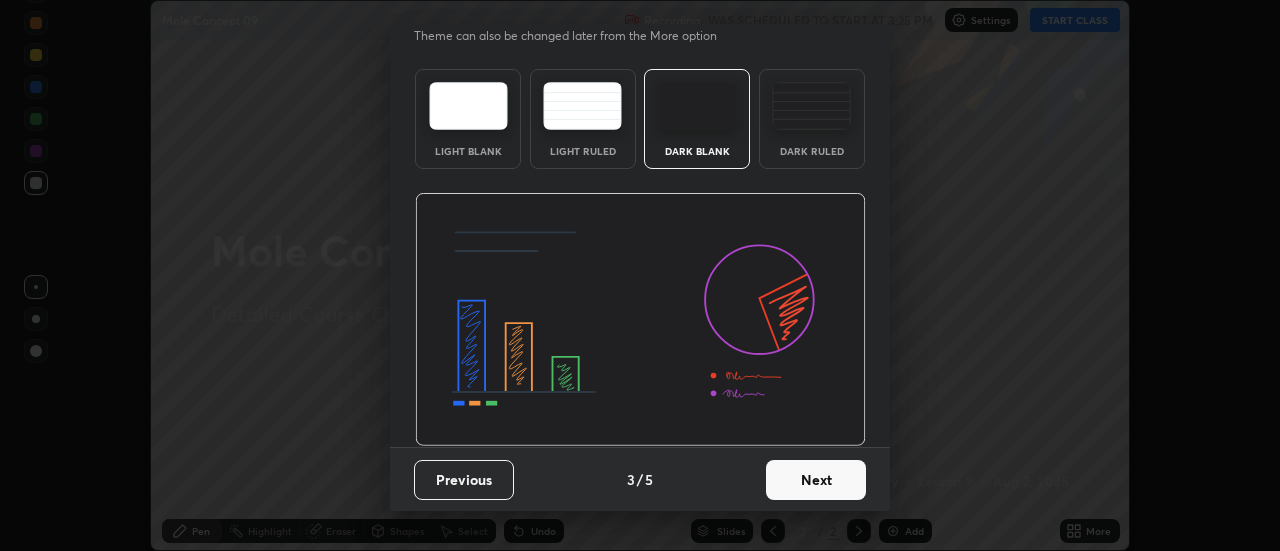 click on "Next" at bounding box center (816, 480) 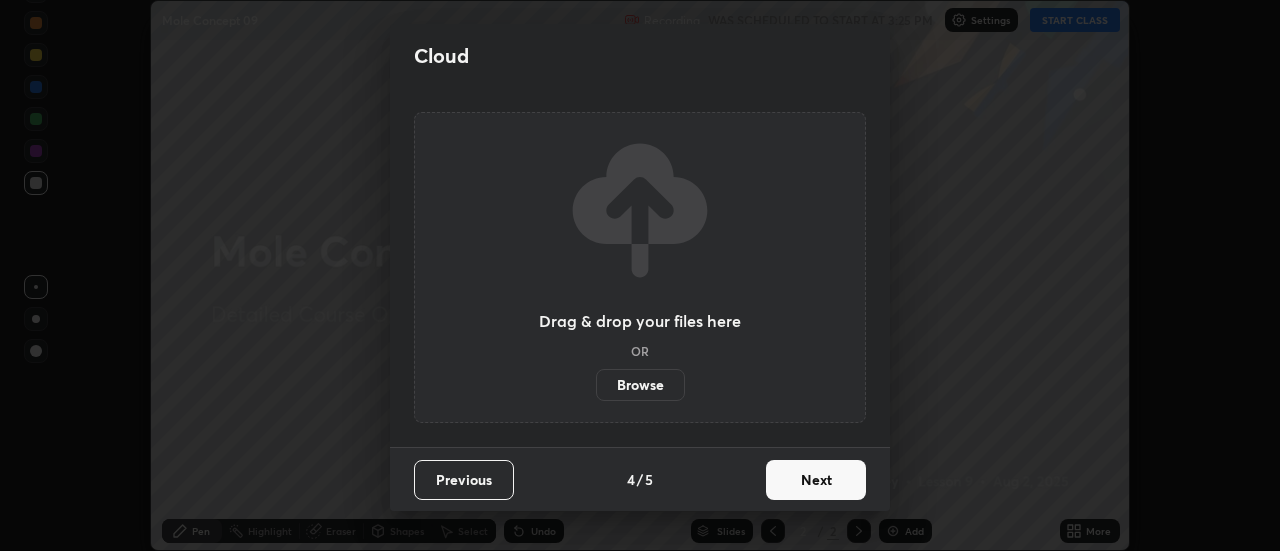 click on "Next" at bounding box center [816, 480] 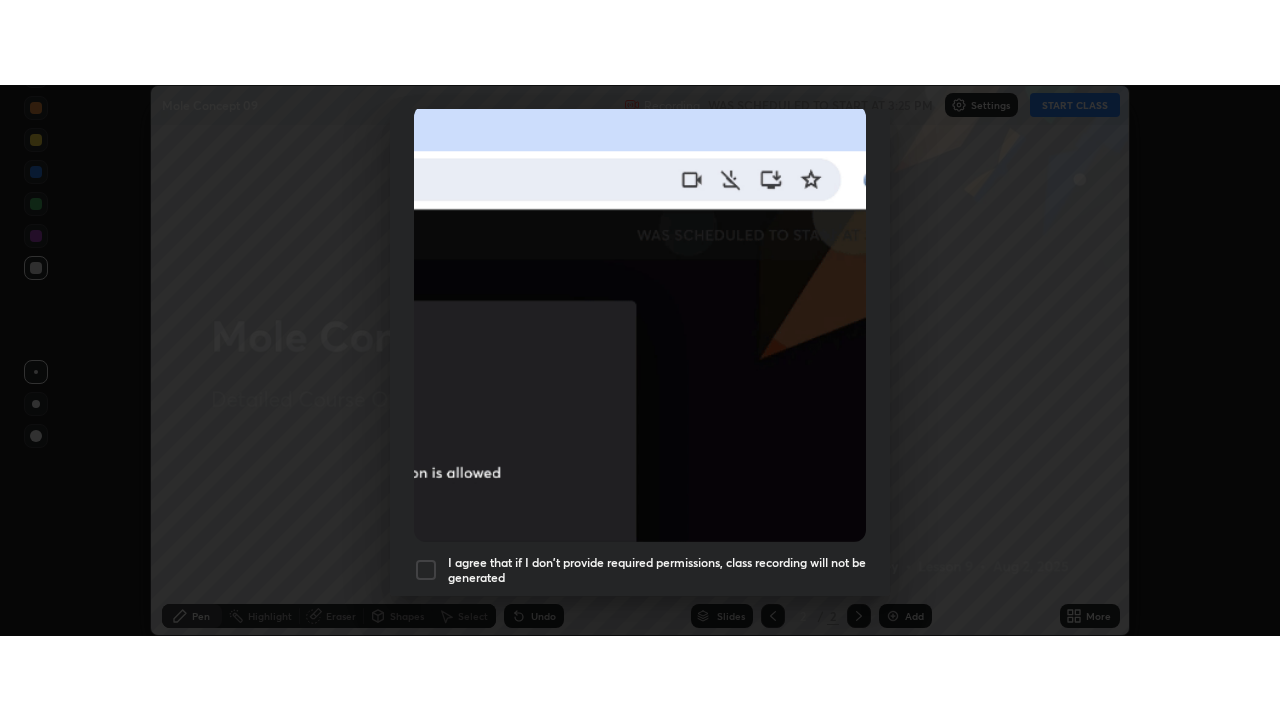 scroll, scrollTop: 513, scrollLeft: 0, axis: vertical 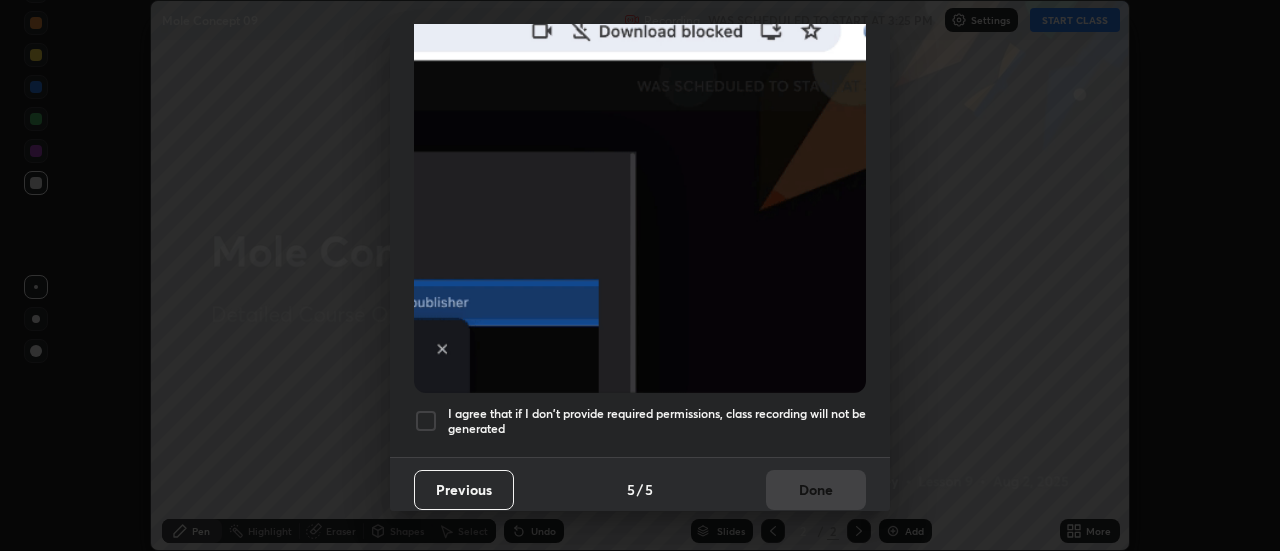 click at bounding box center [426, 421] 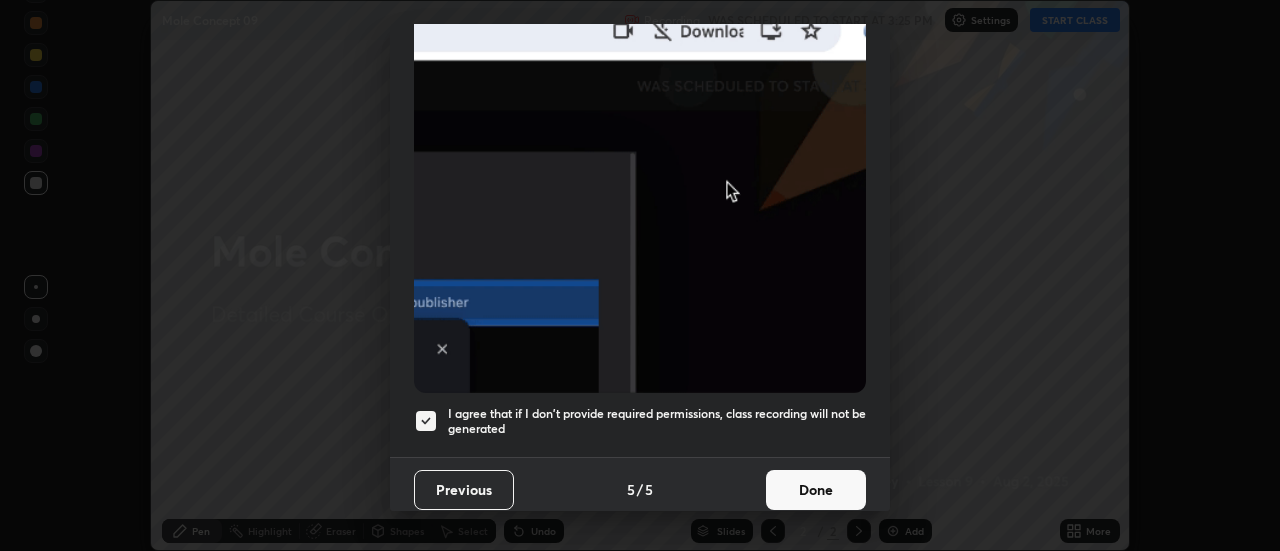 click on "Done" at bounding box center [816, 490] 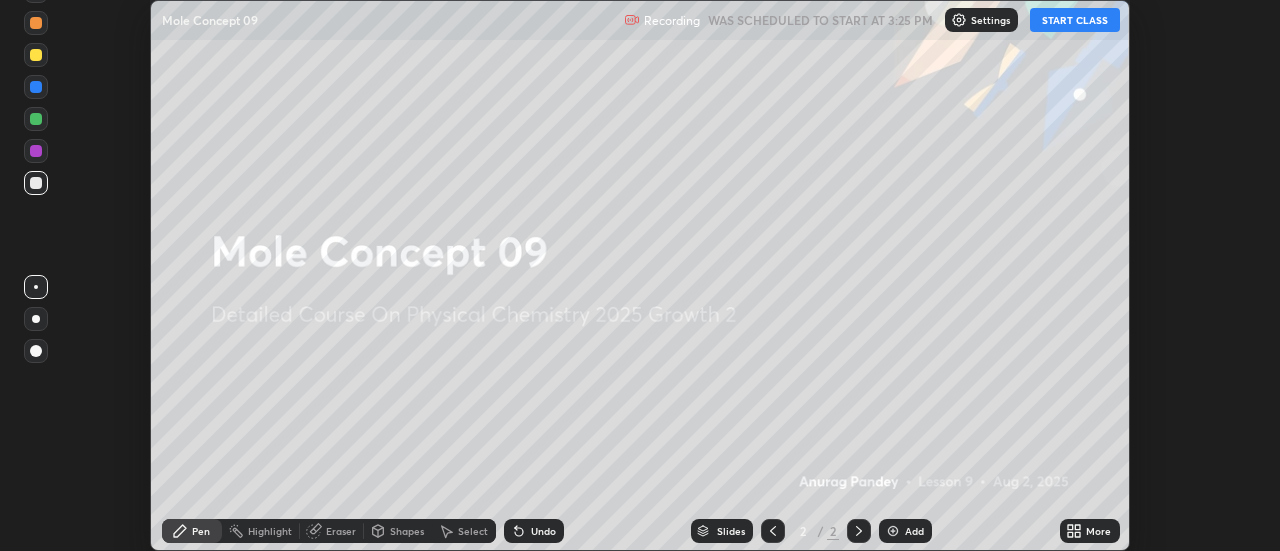 click on "START CLASS" at bounding box center [1075, 20] 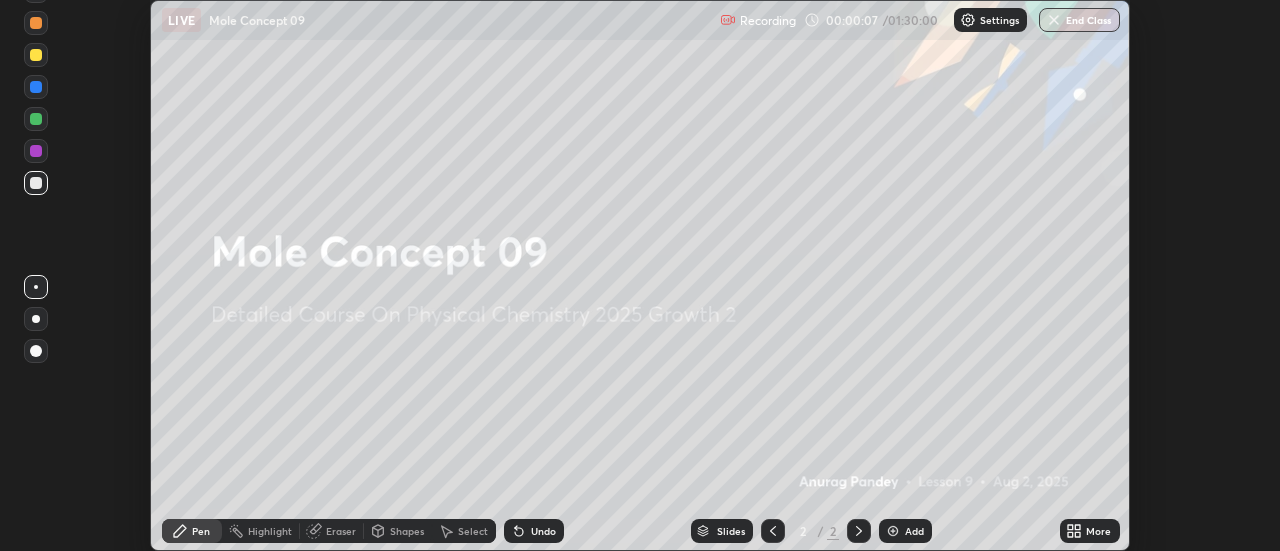 click 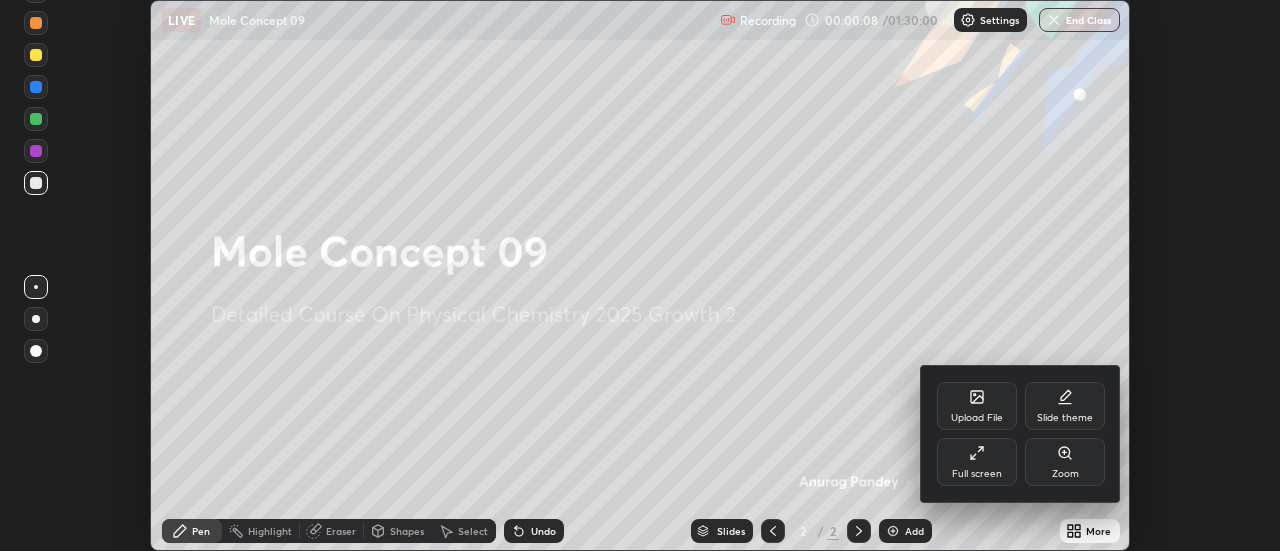 click on "Full screen" at bounding box center [977, 462] 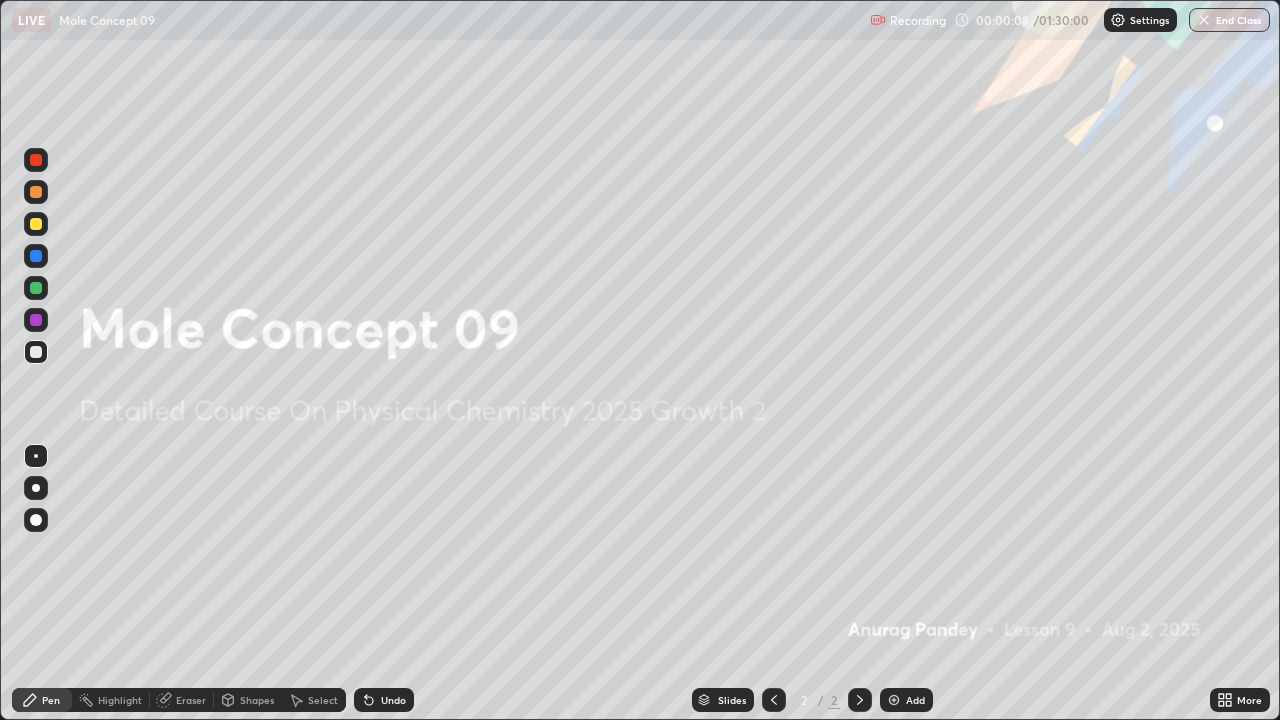 scroll, scrollTop: 99280, scrollLeft: 98720, axis: both 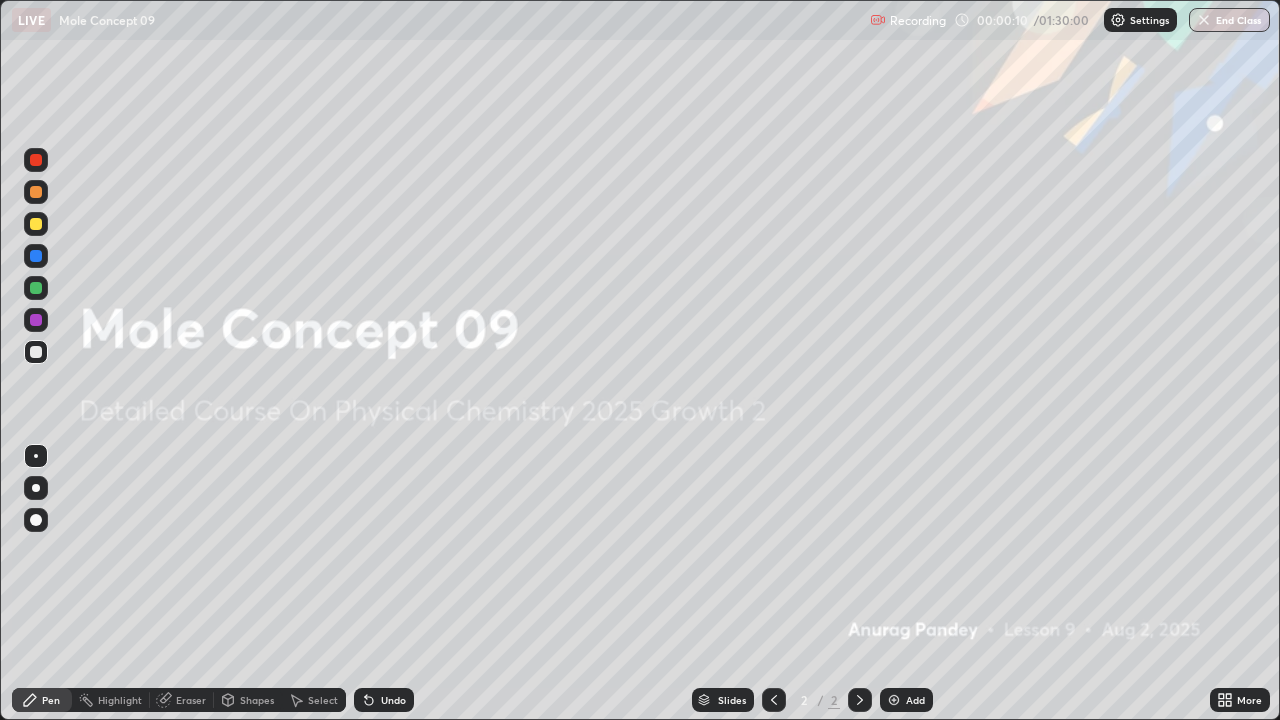 click at bounding box center (894, 700) 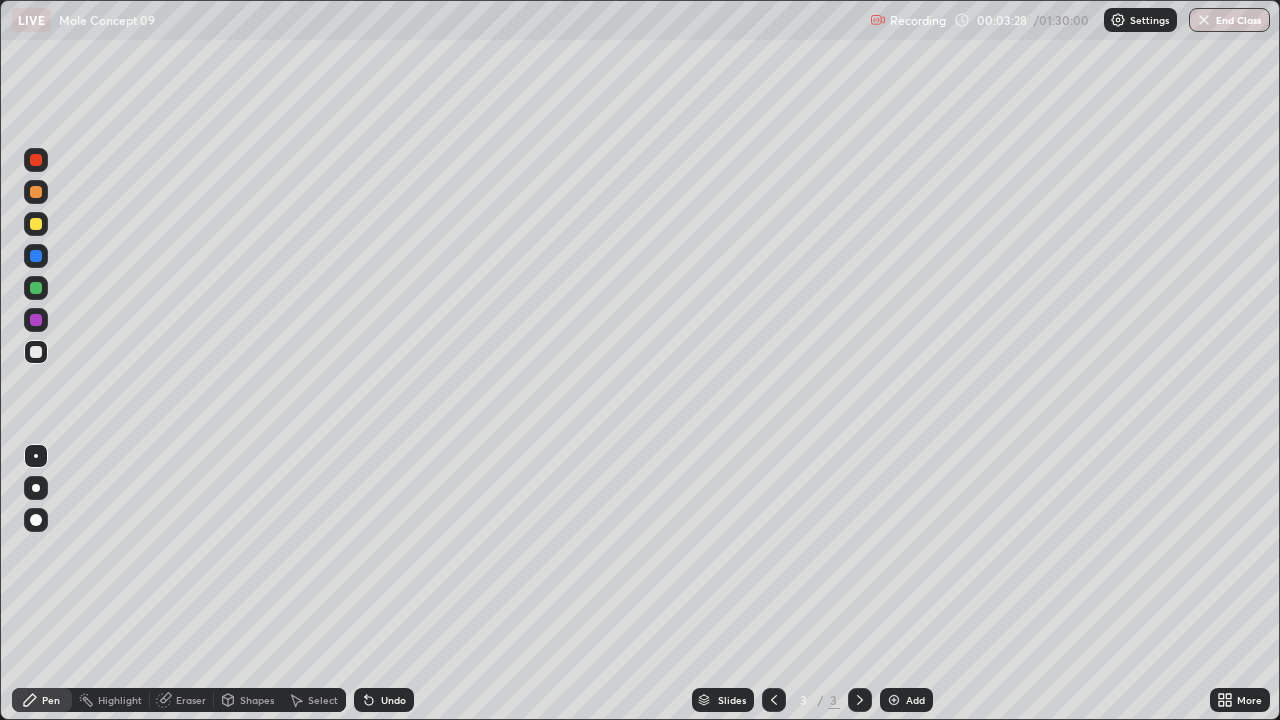 click on "Undo" at bounding box center [393, 700] 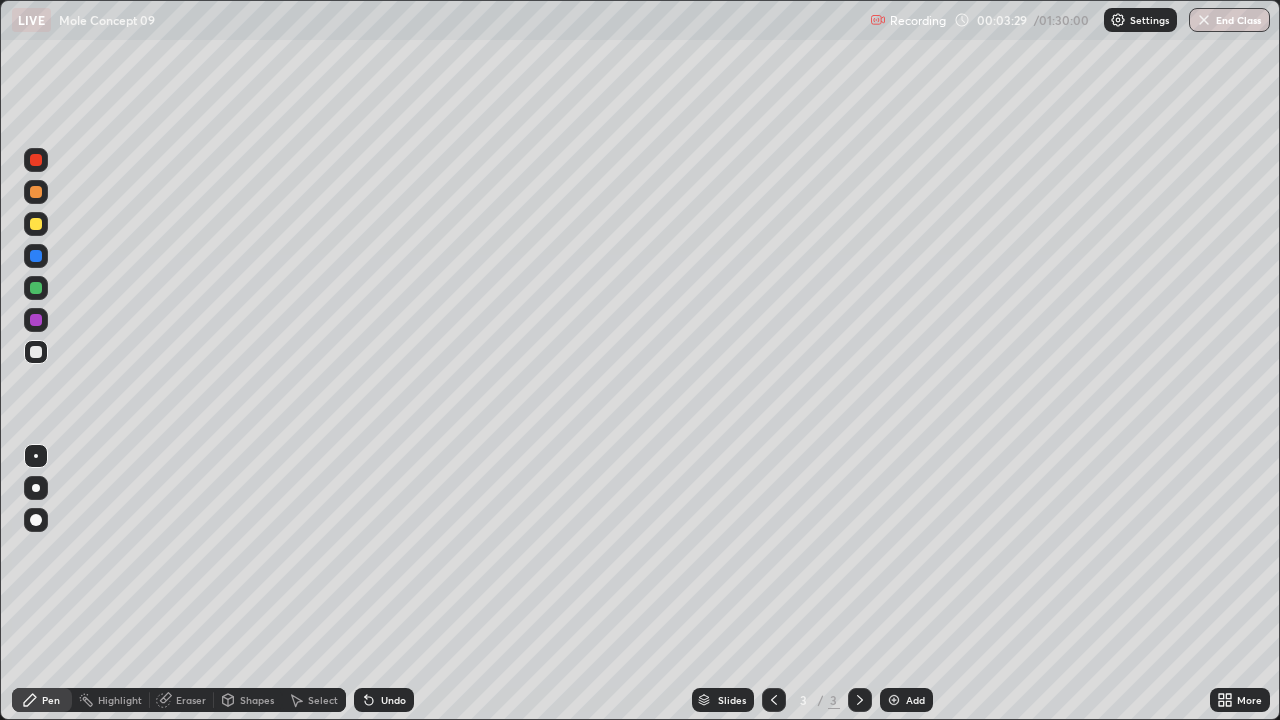 click on "Undo" at bounding box center [384, 700] 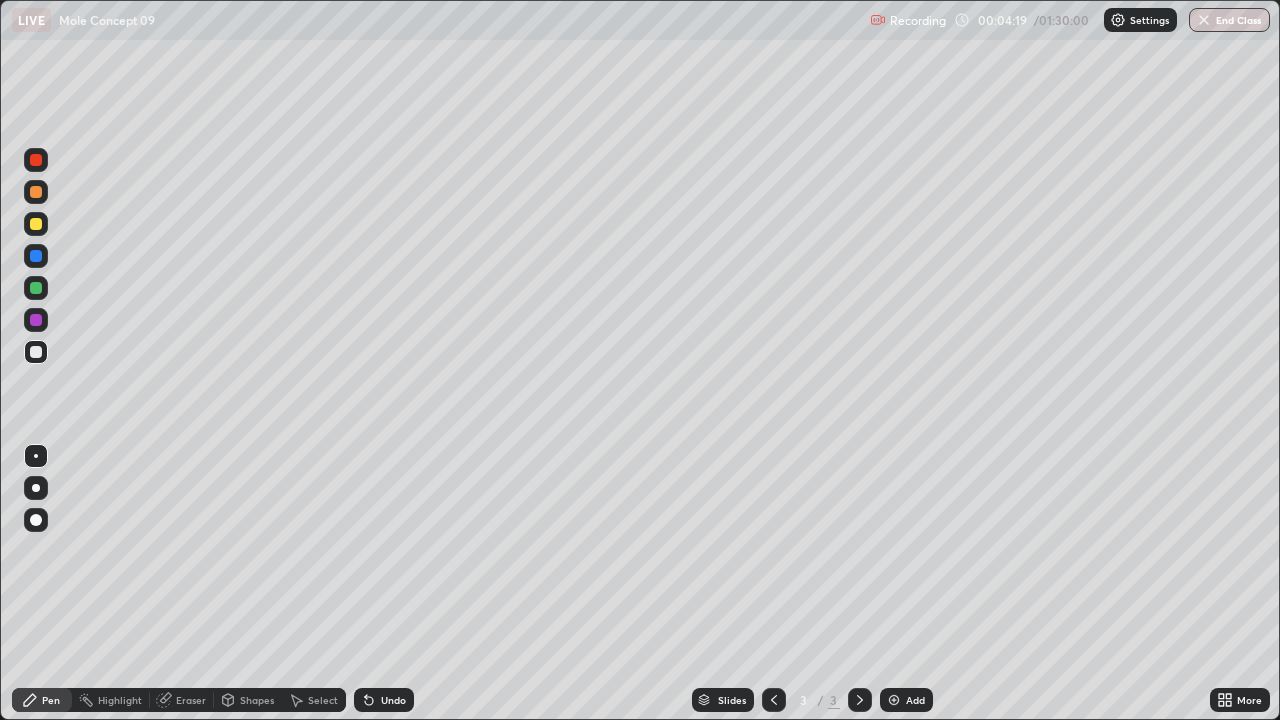 click on "Undo" at bounding box center (393, 700) 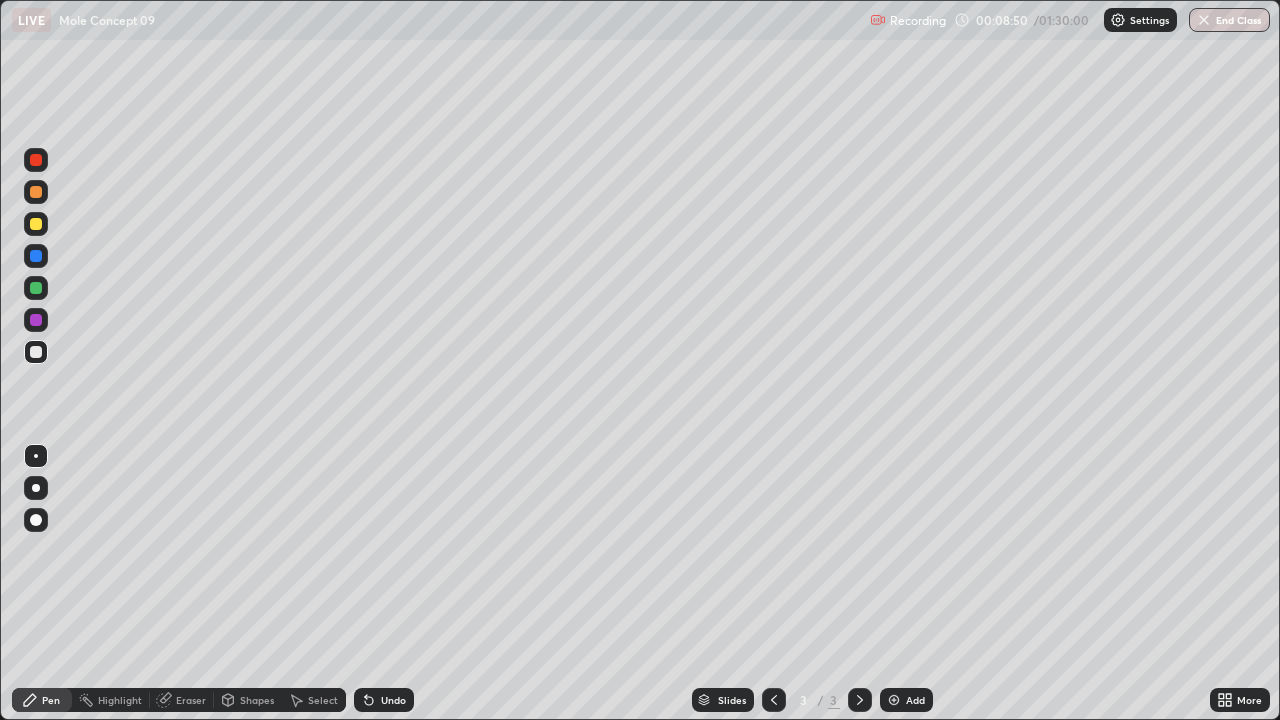 click on "Undo" at bounding box center (393, 700) 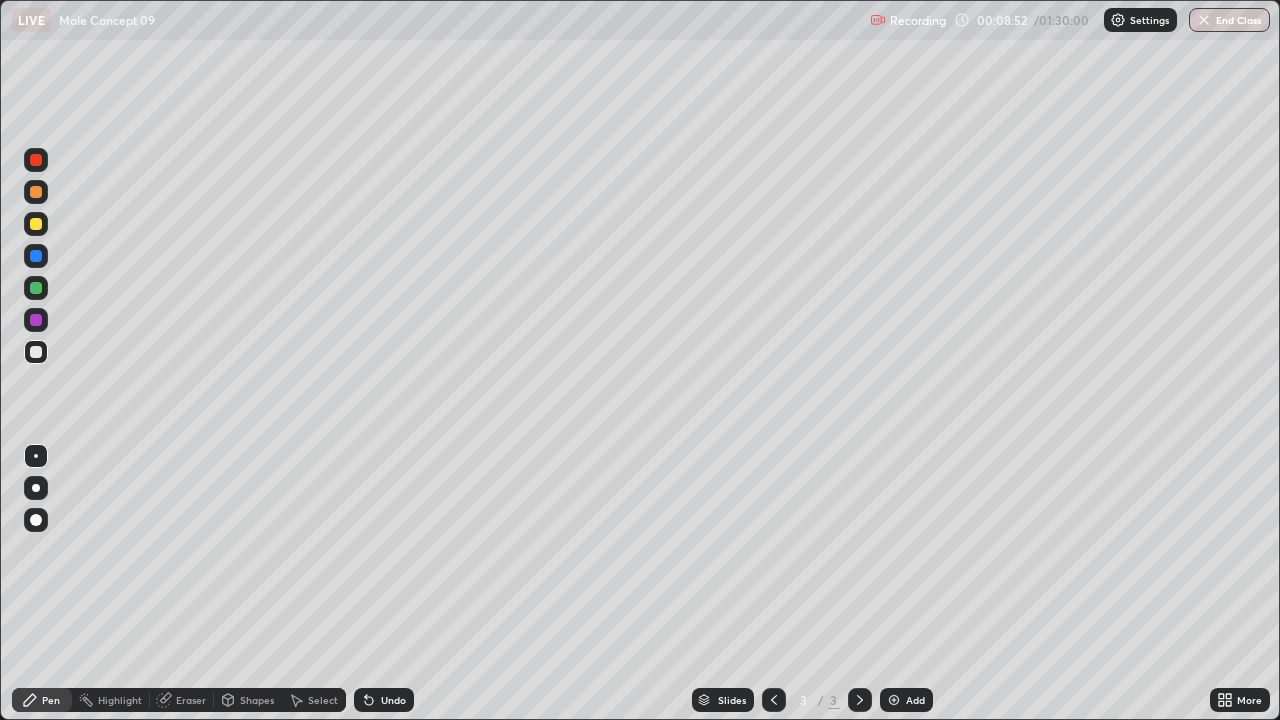click at bounding box center (36, 224) 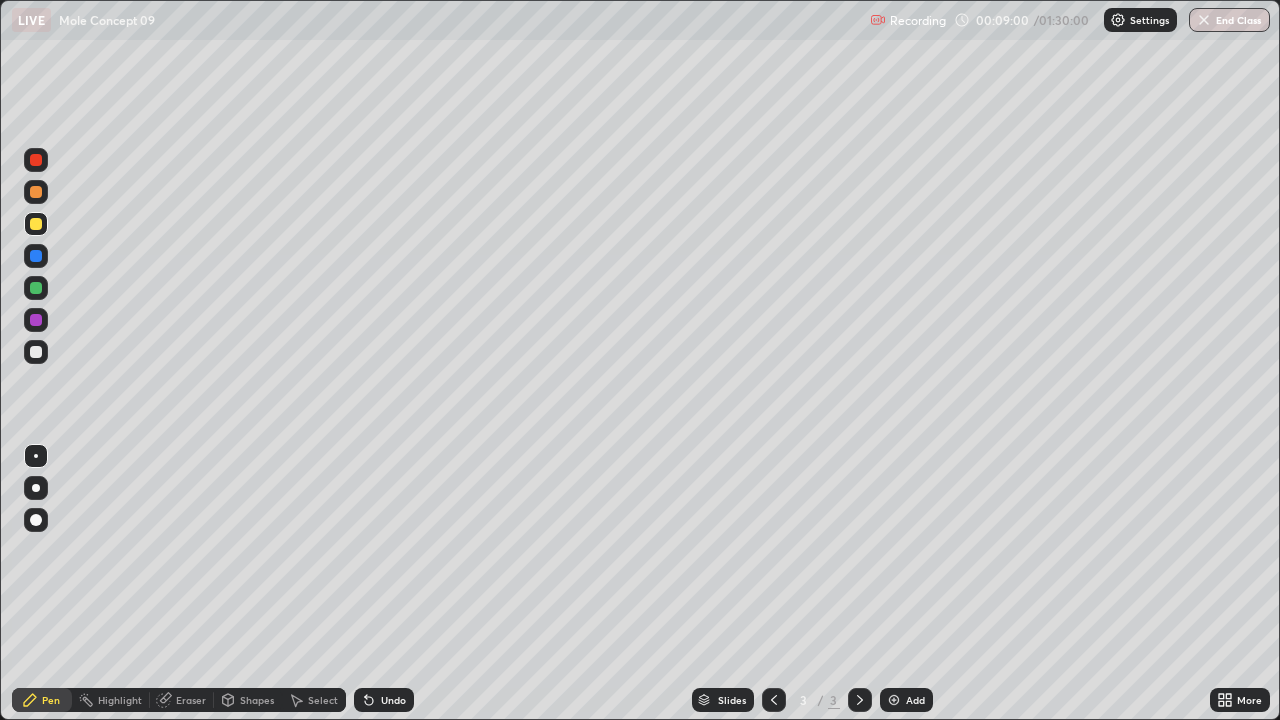 click on "Undo" at bounding box center (393, 700) 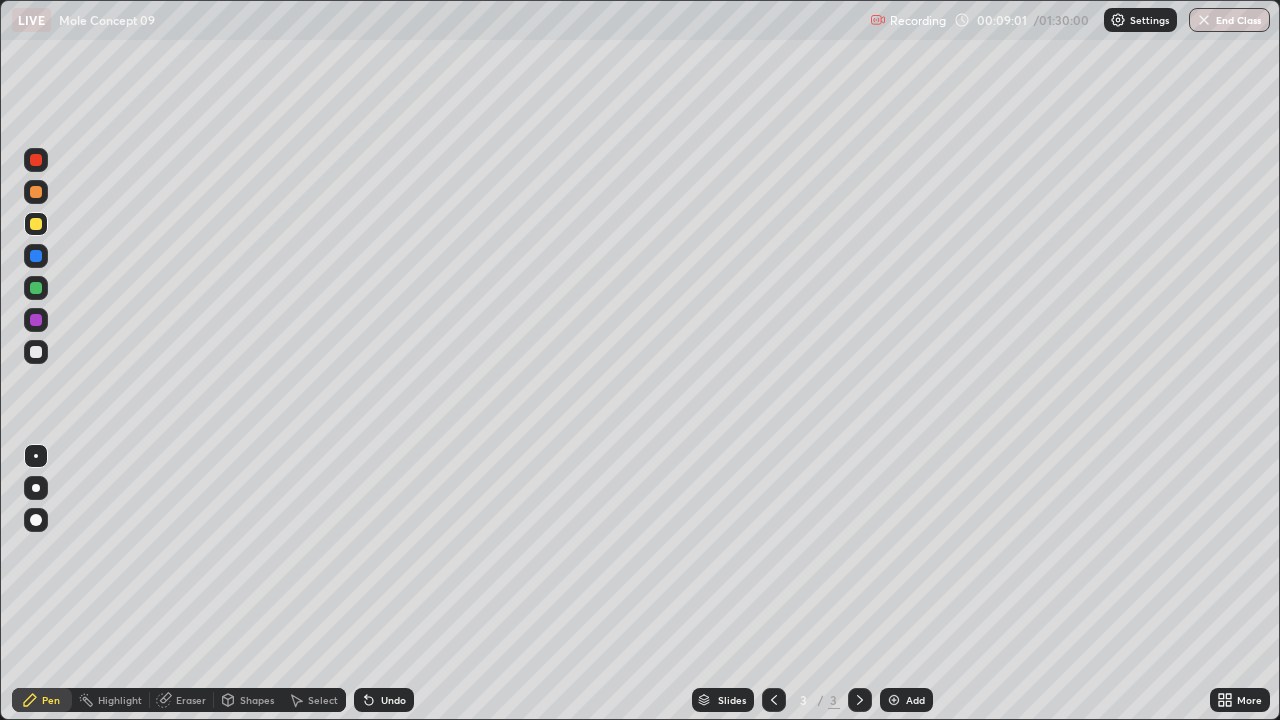 click on "Undo" at bounding box center (384, 700) 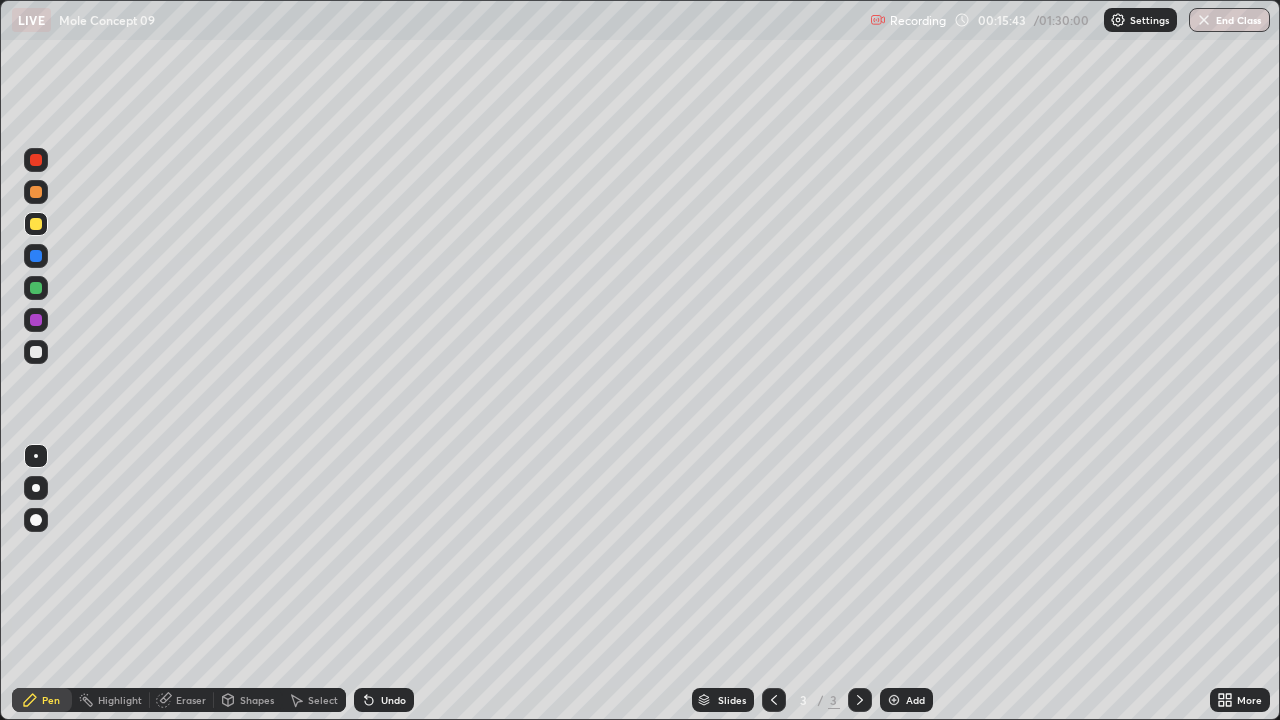 click on "Eraser" at bounding box center (182, 700) 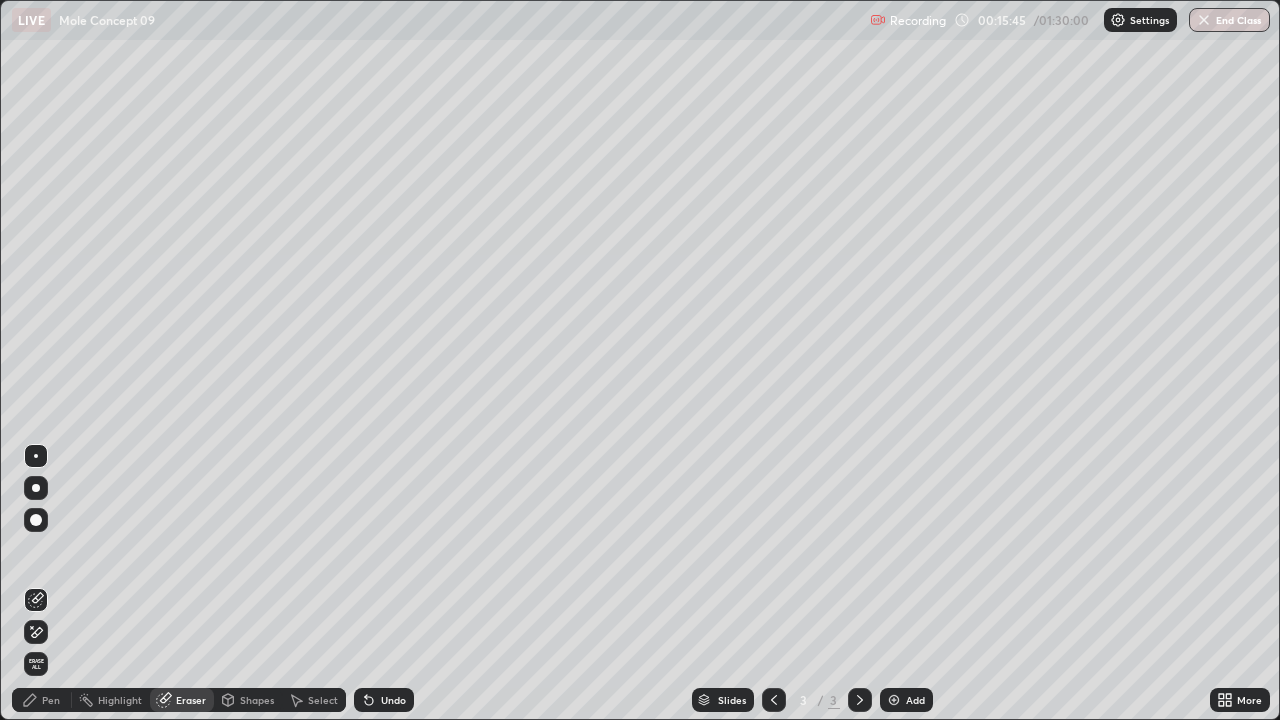click on "Pen" at bounding box center (42, 700) 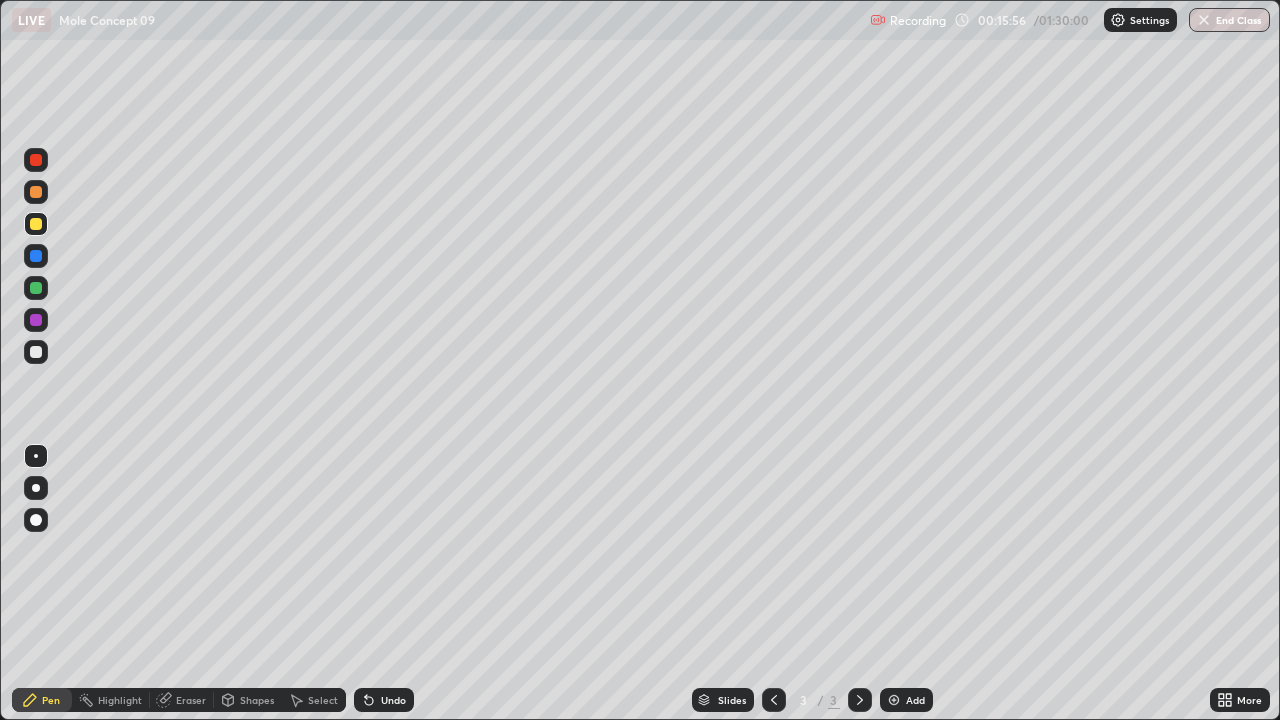 click on "Undo" at bounding box center [393, 700] 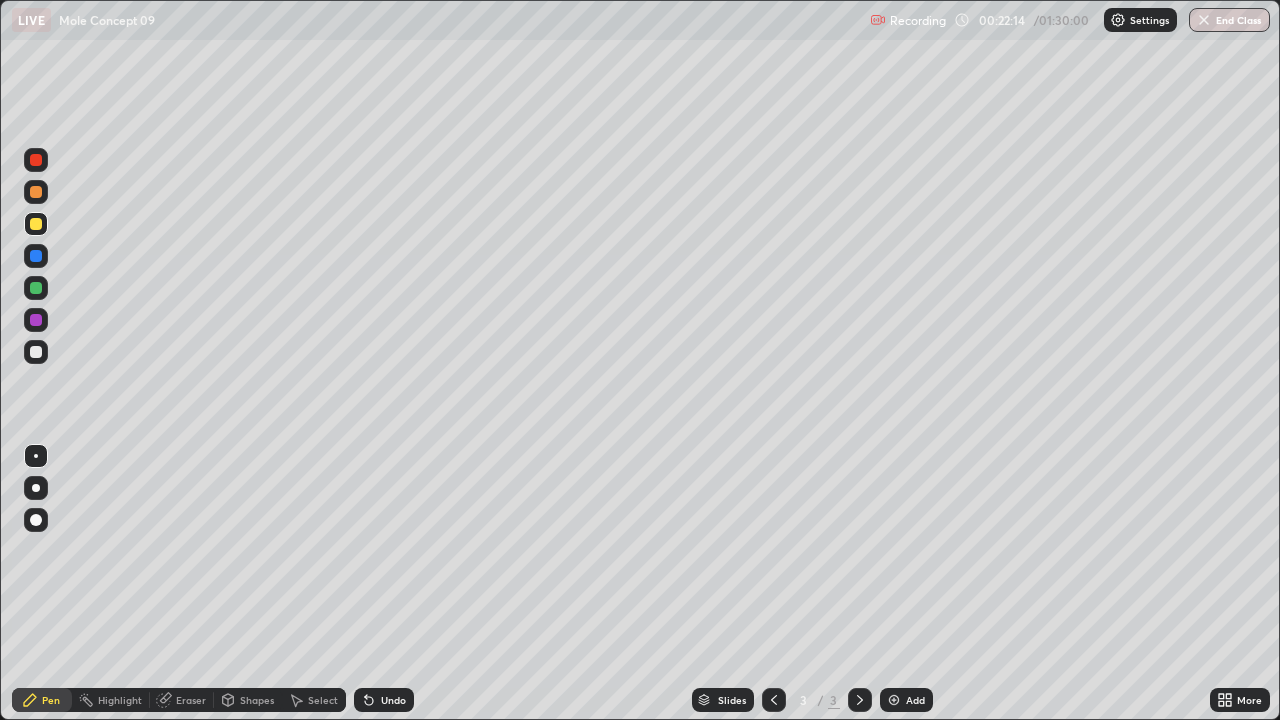 click 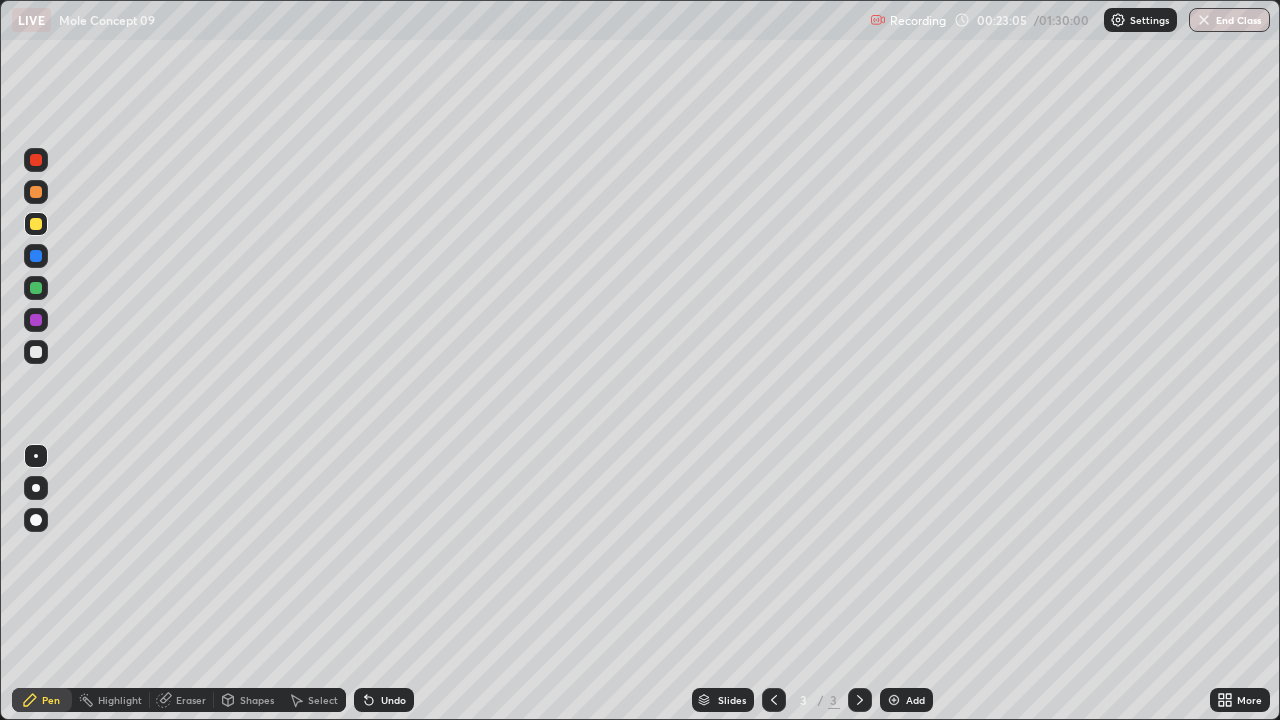 click 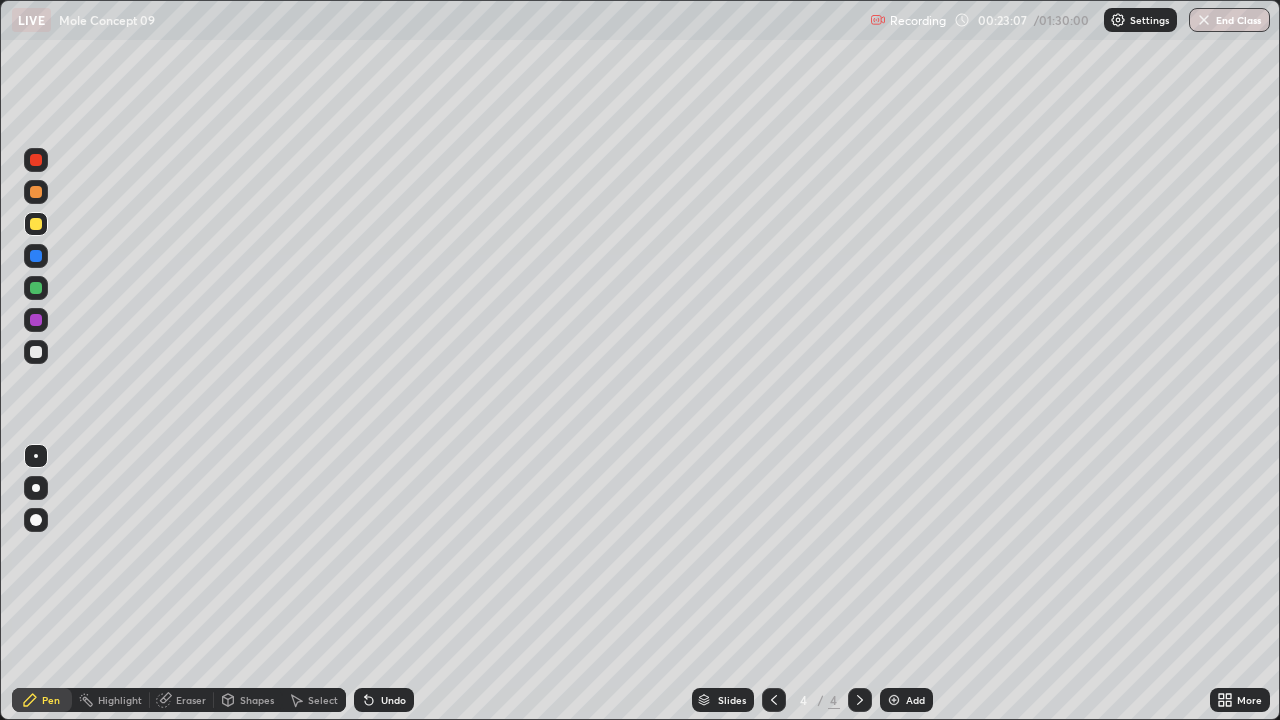 click at bounding box center [36, 192] 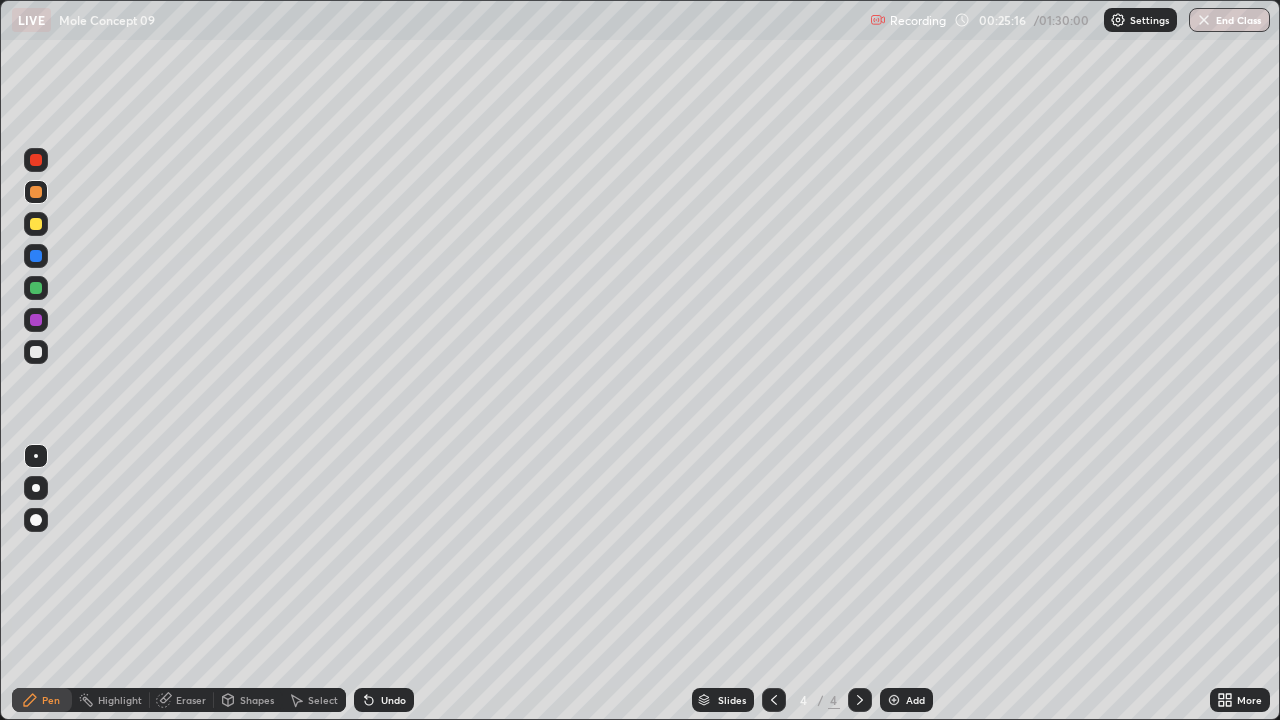 click on "Eraser" at bounding box center [191, 700] 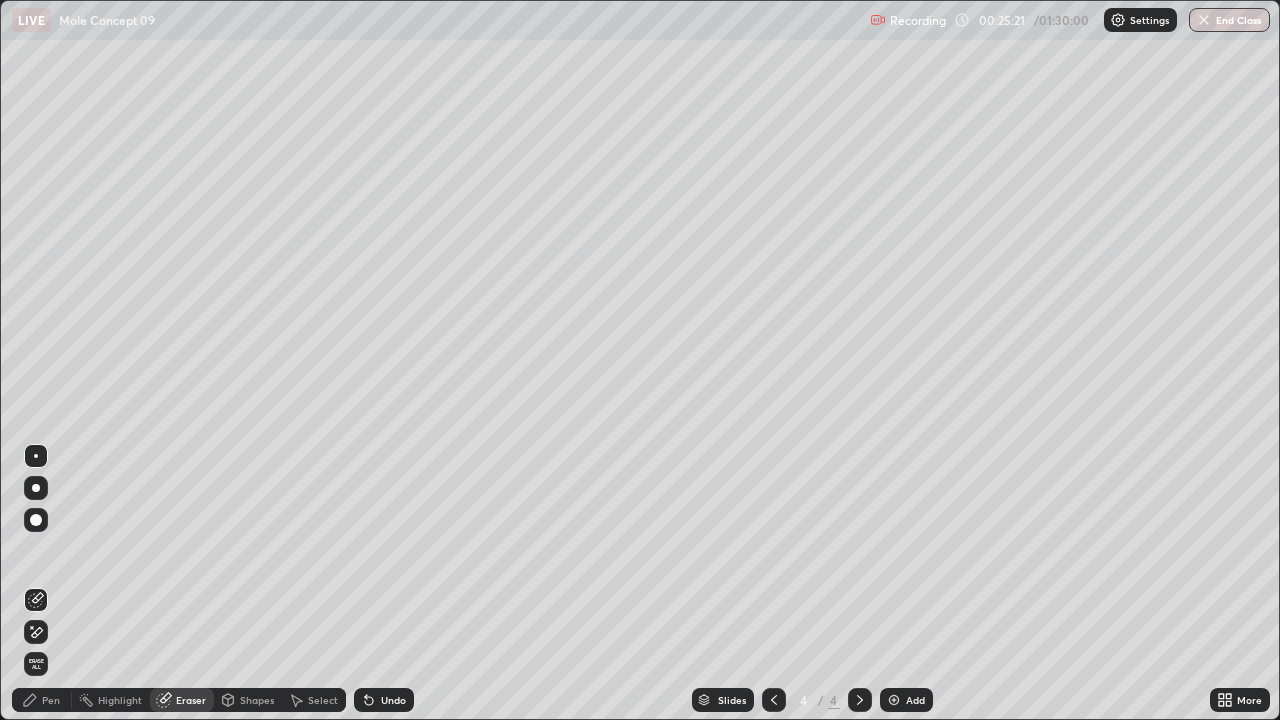 click 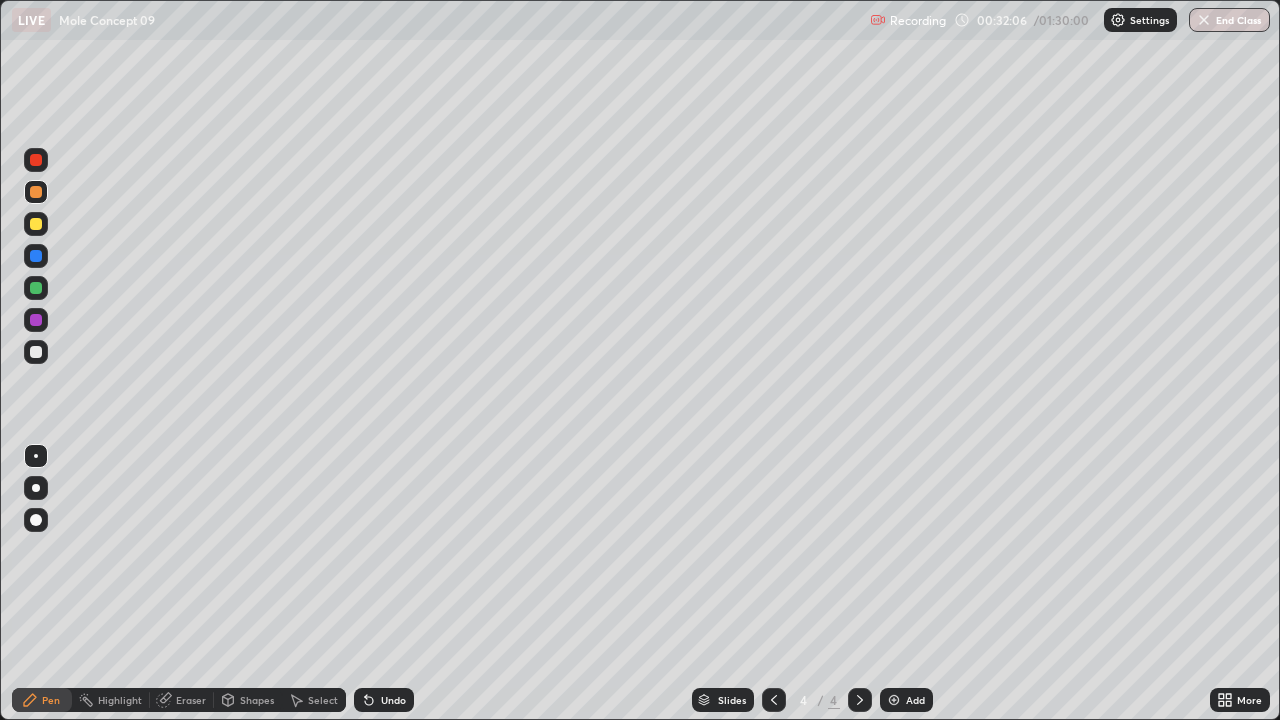 click on "Select" at bounding box center [323, 700] 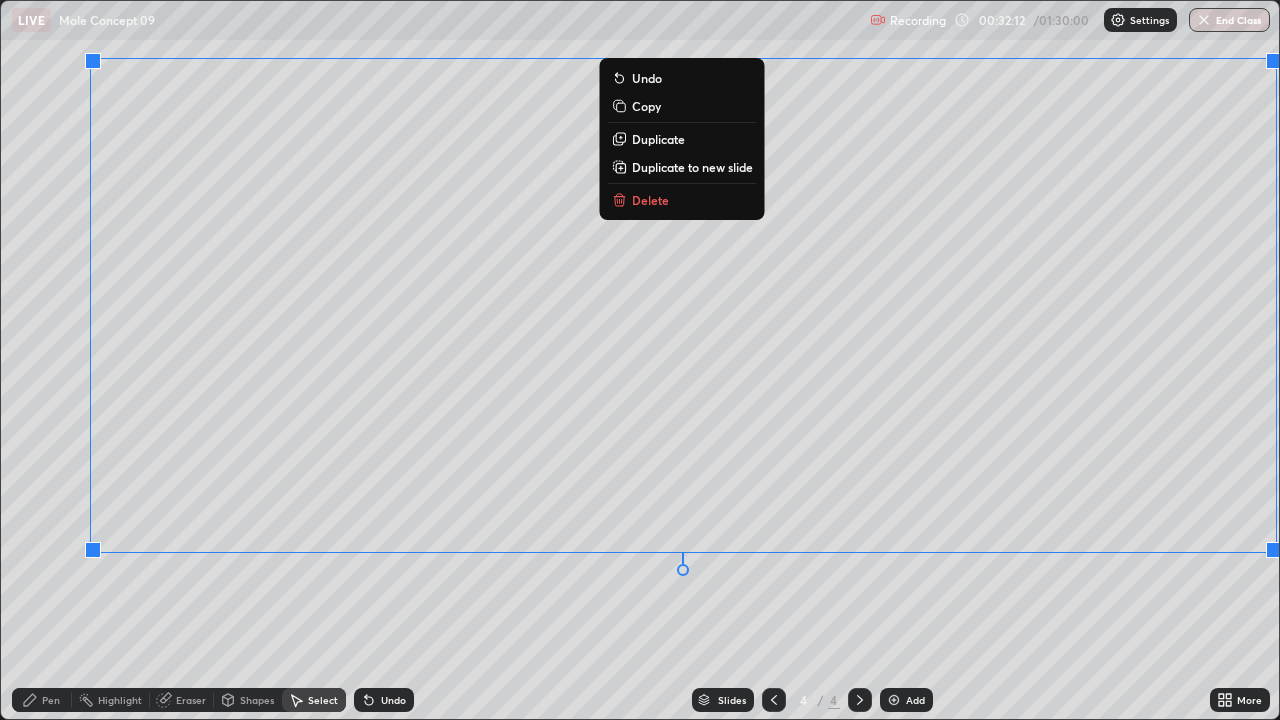 click on "Duplicate to new slide" at bounding box center (692, 167) 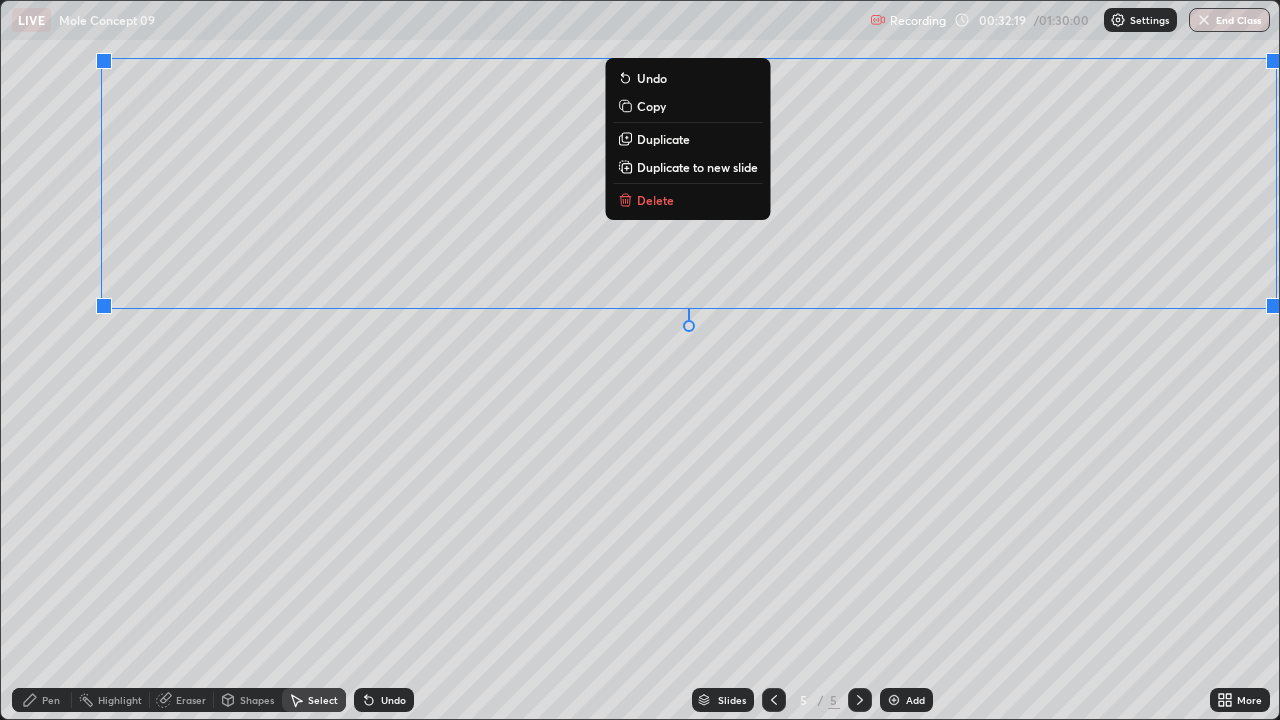 click on "Delete" at bounding box center (687, 200) 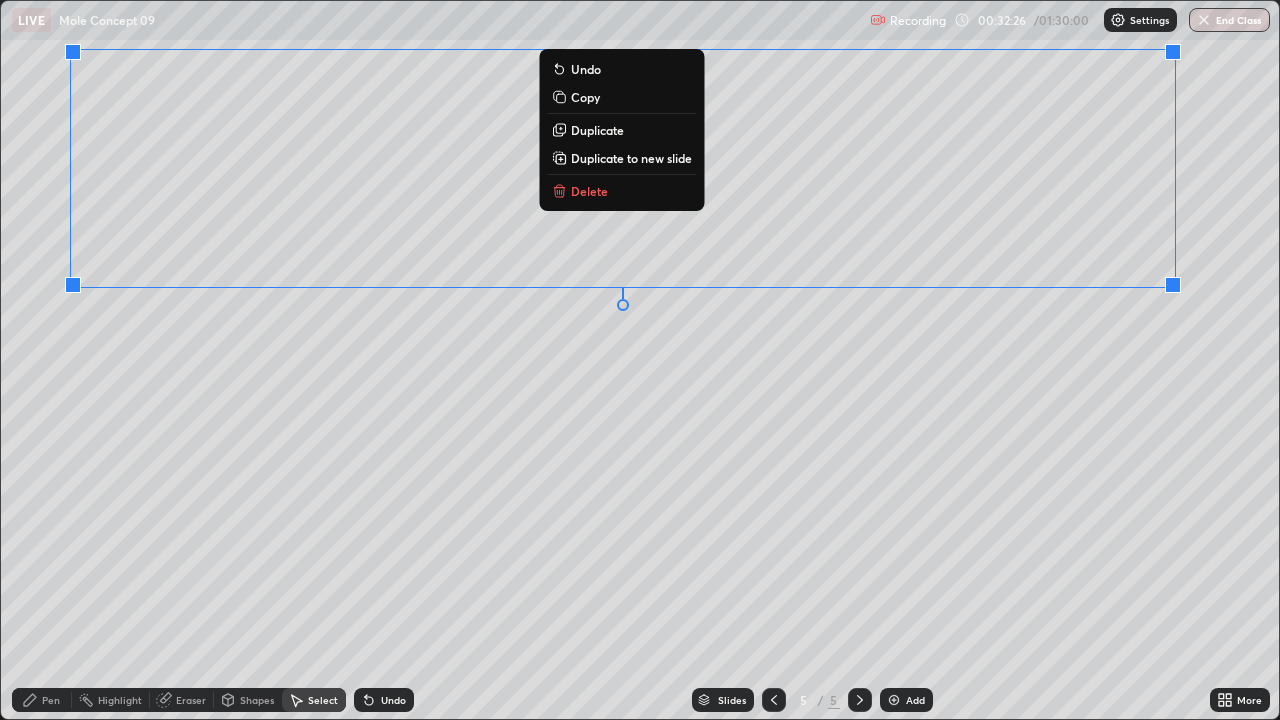 click on "0 ° Undo Copy Duplicate Duplicate to new slide Delete" at bounding box center (640, 360) 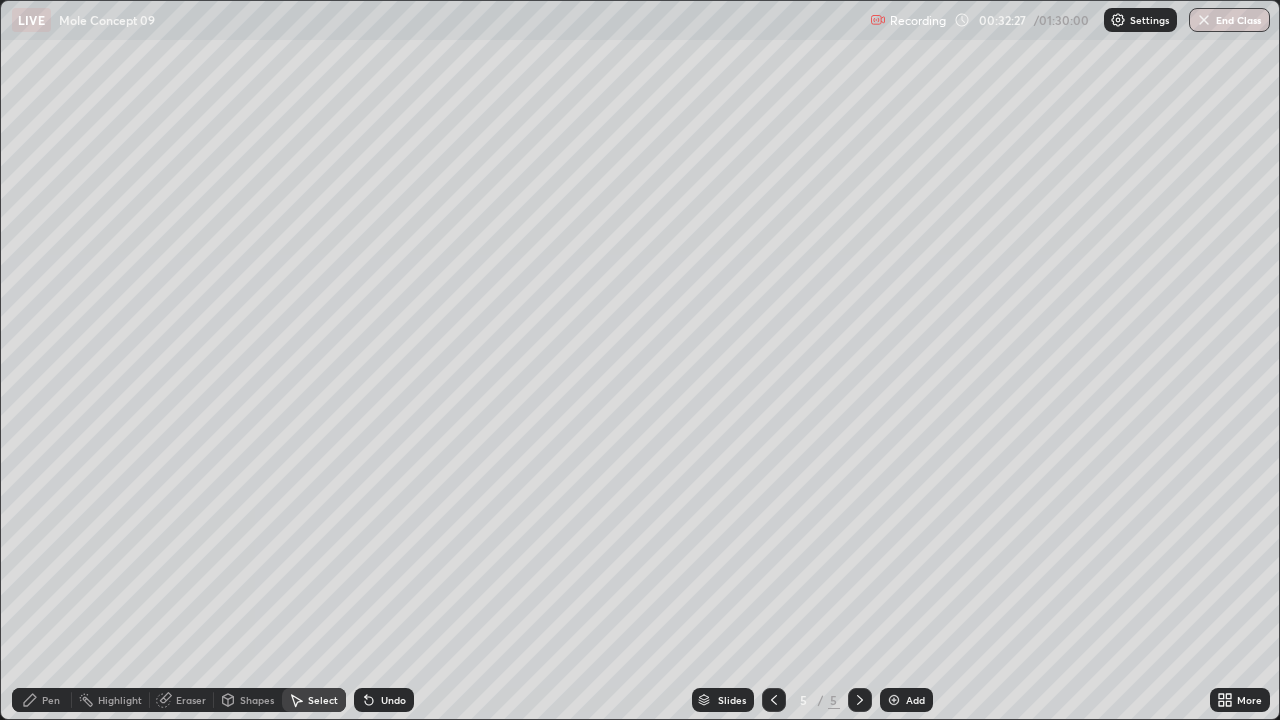 click on "Eraser" at bounding box center (191, 700) 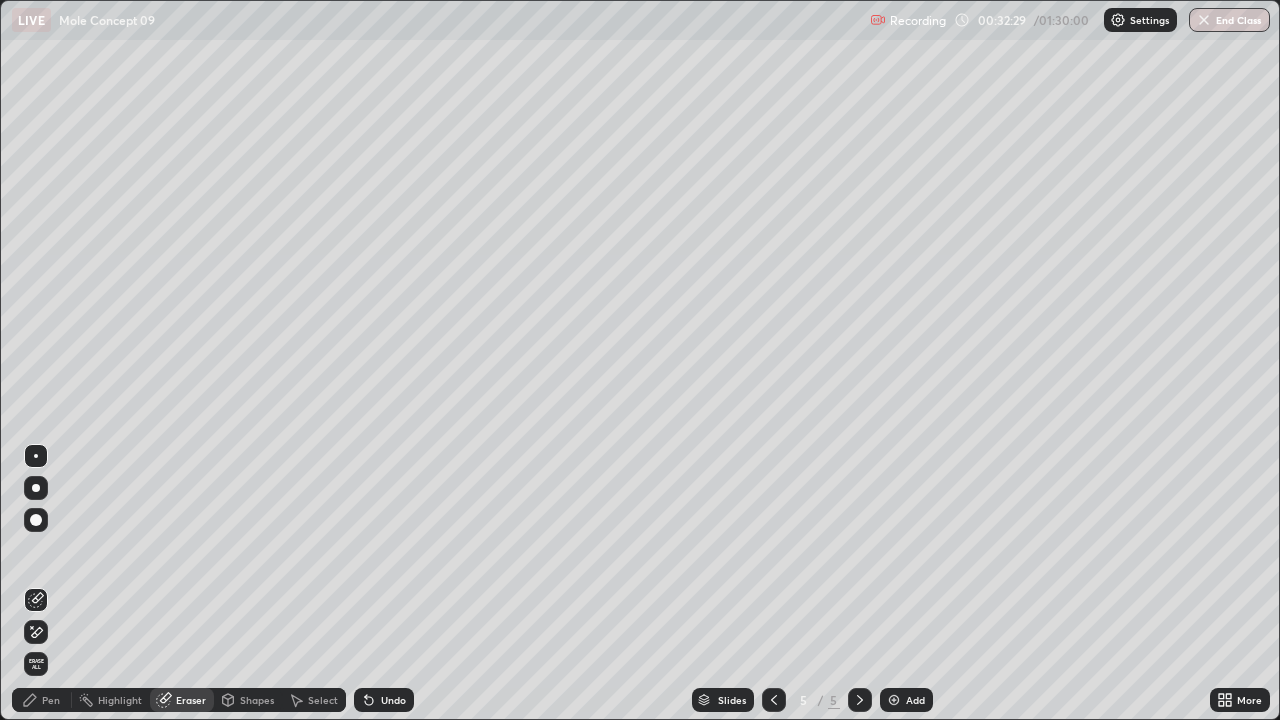 click on "Pen" at bounding box center (51, 700) 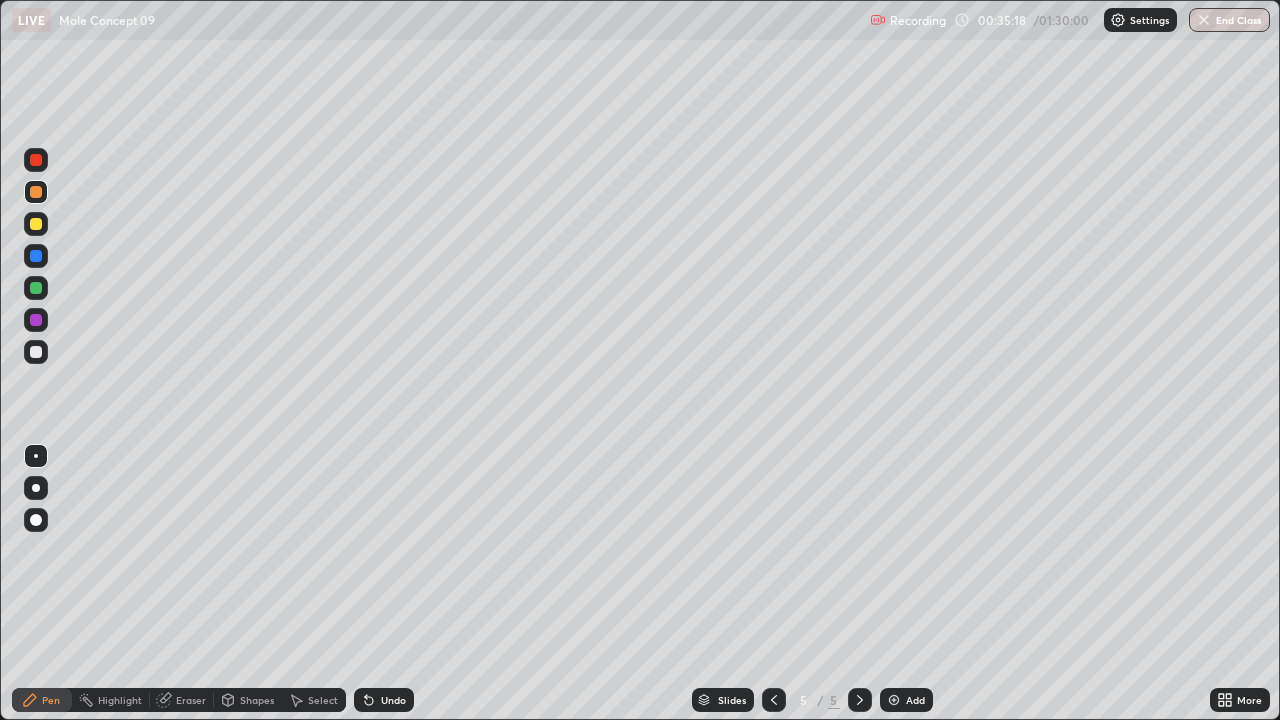 click at bounding box center [36, 224] 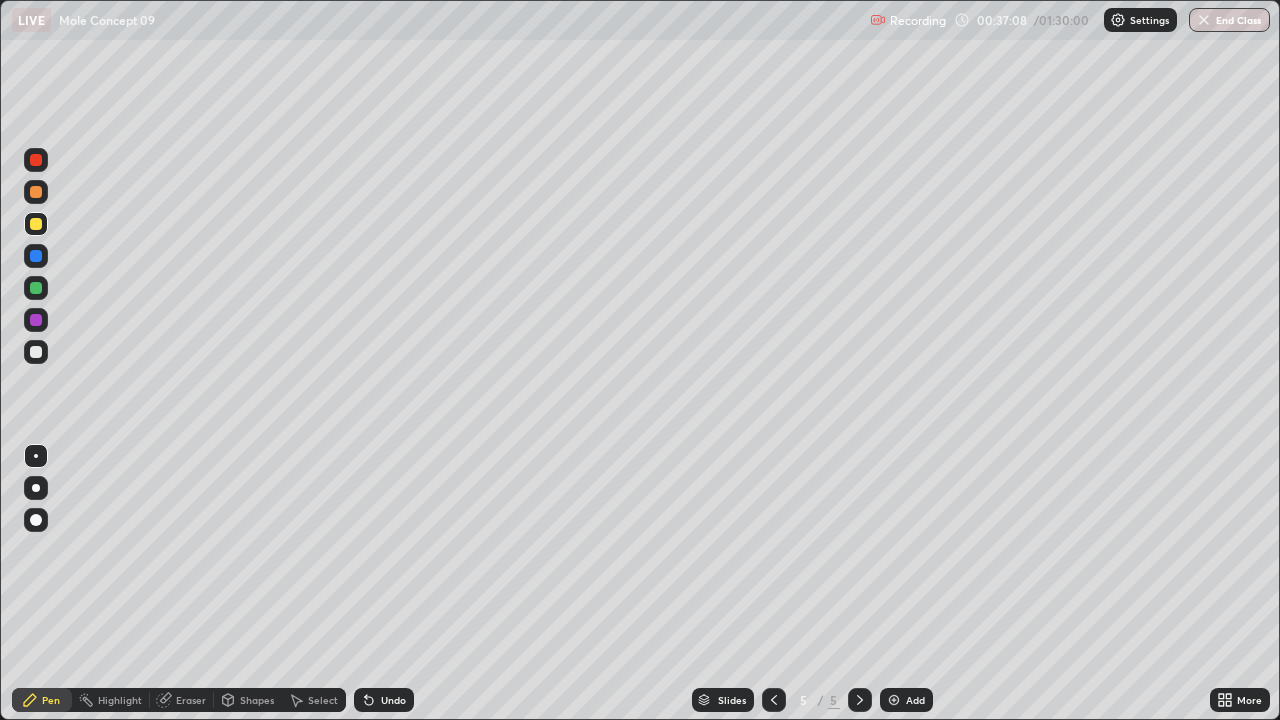 click on "Eraser" at bounding box center [191, 700] 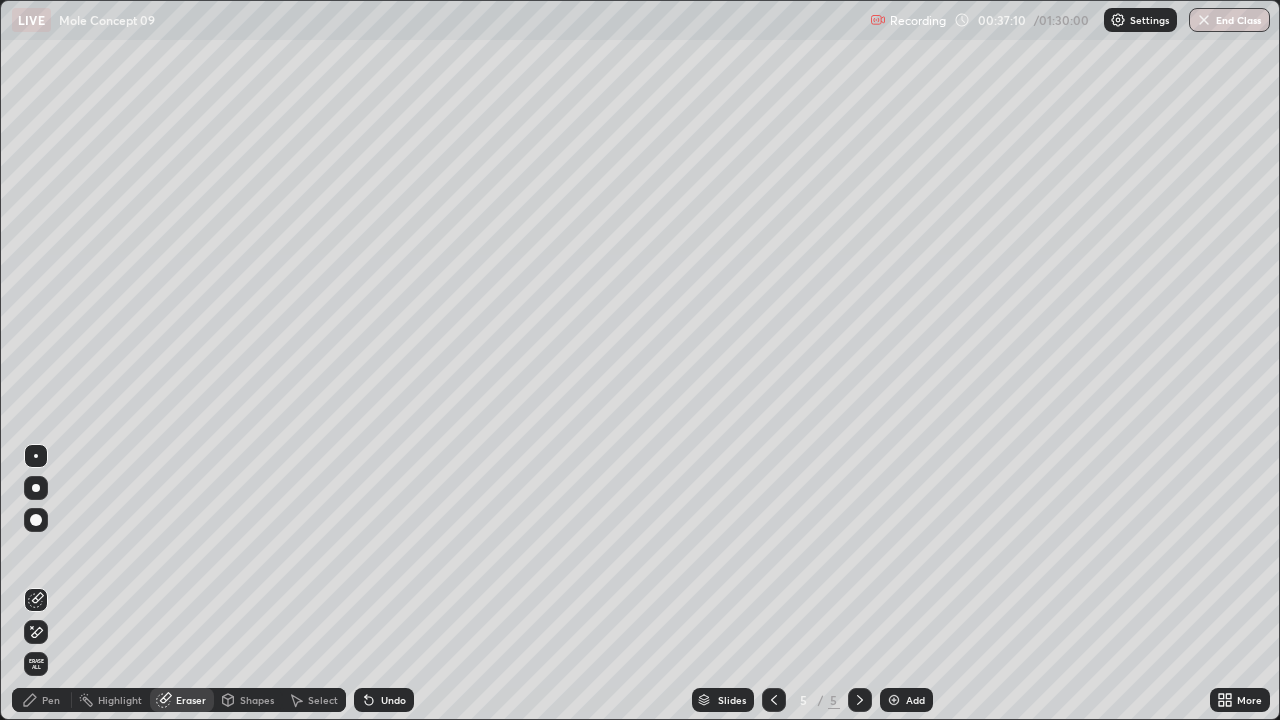 click on "Pen" at bounding box center [51, 700] 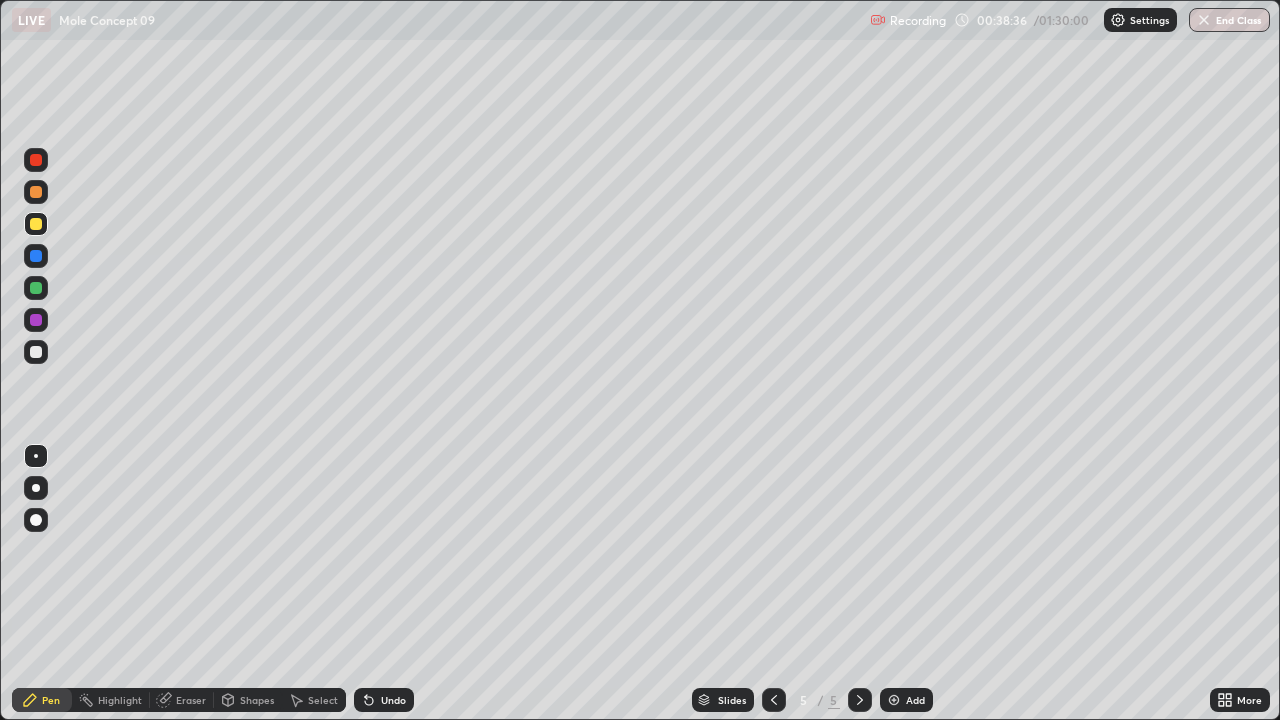 click on "Eraser" at bounding box center (191, 700) 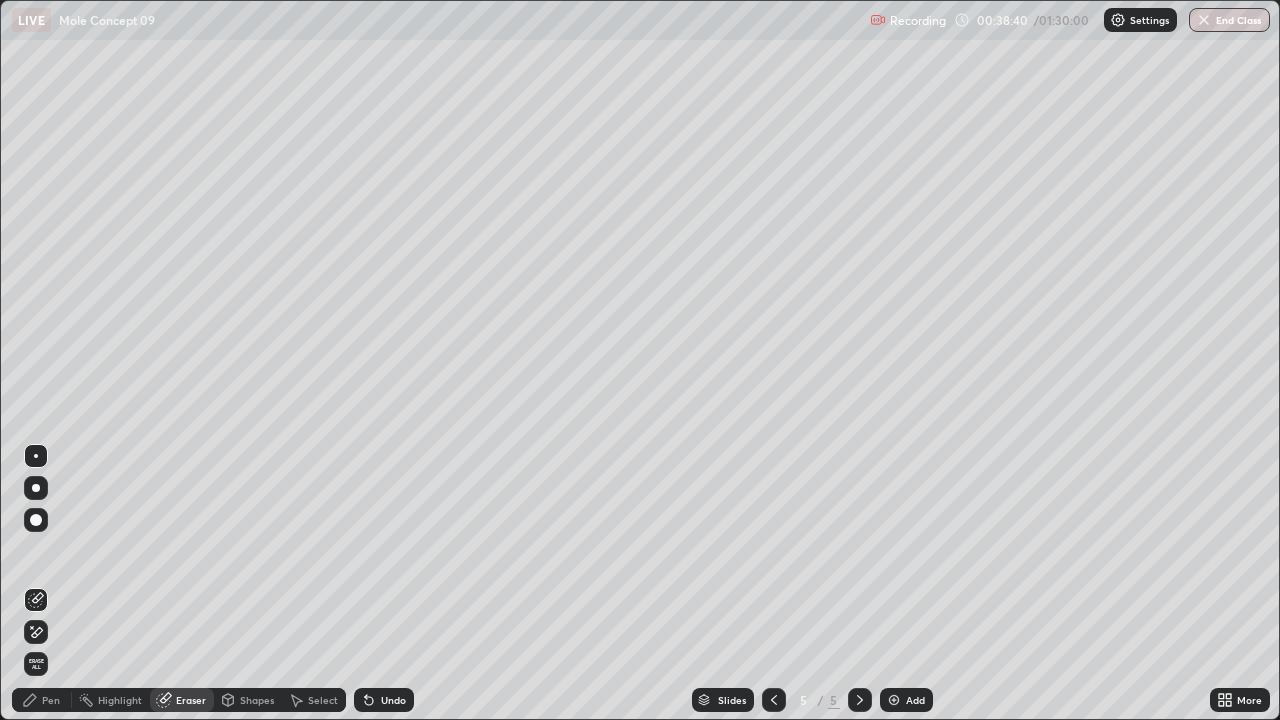 click on "Pen" at bounding box center (42, 700) 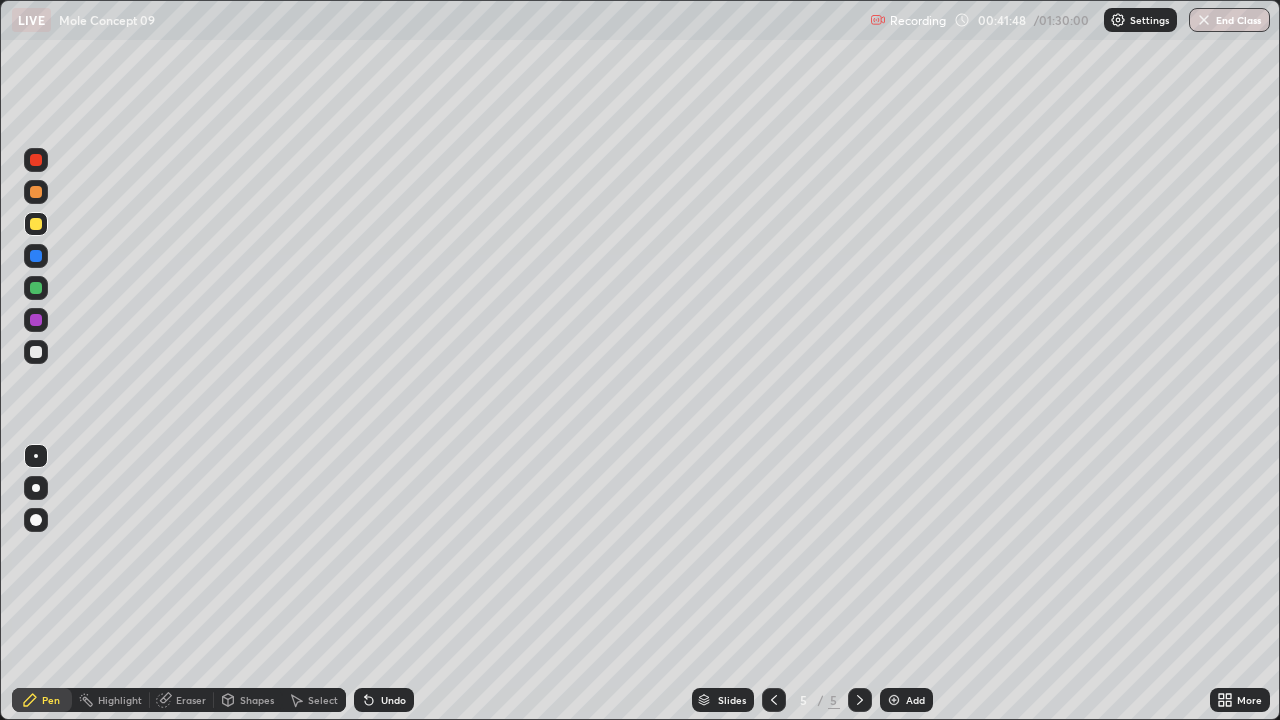 click on "Undo" at bounding box center (393, 700) 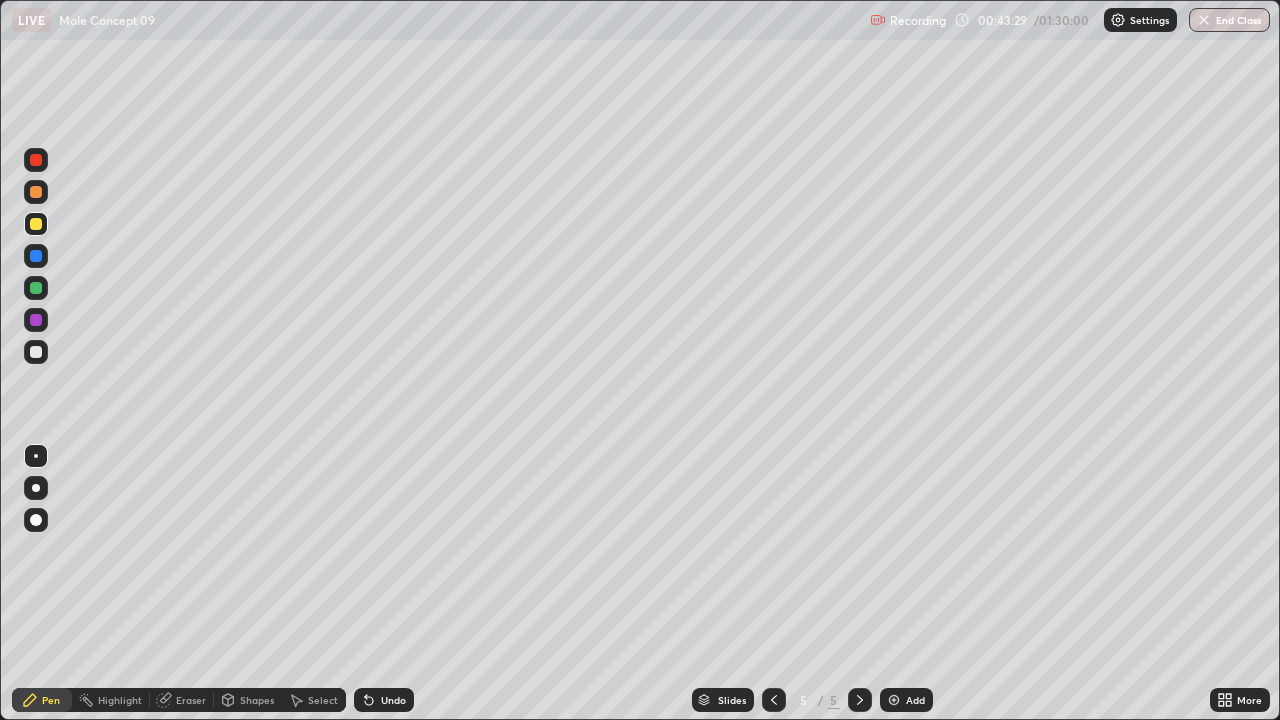 click on "Select" at bounding box center [323, 700] 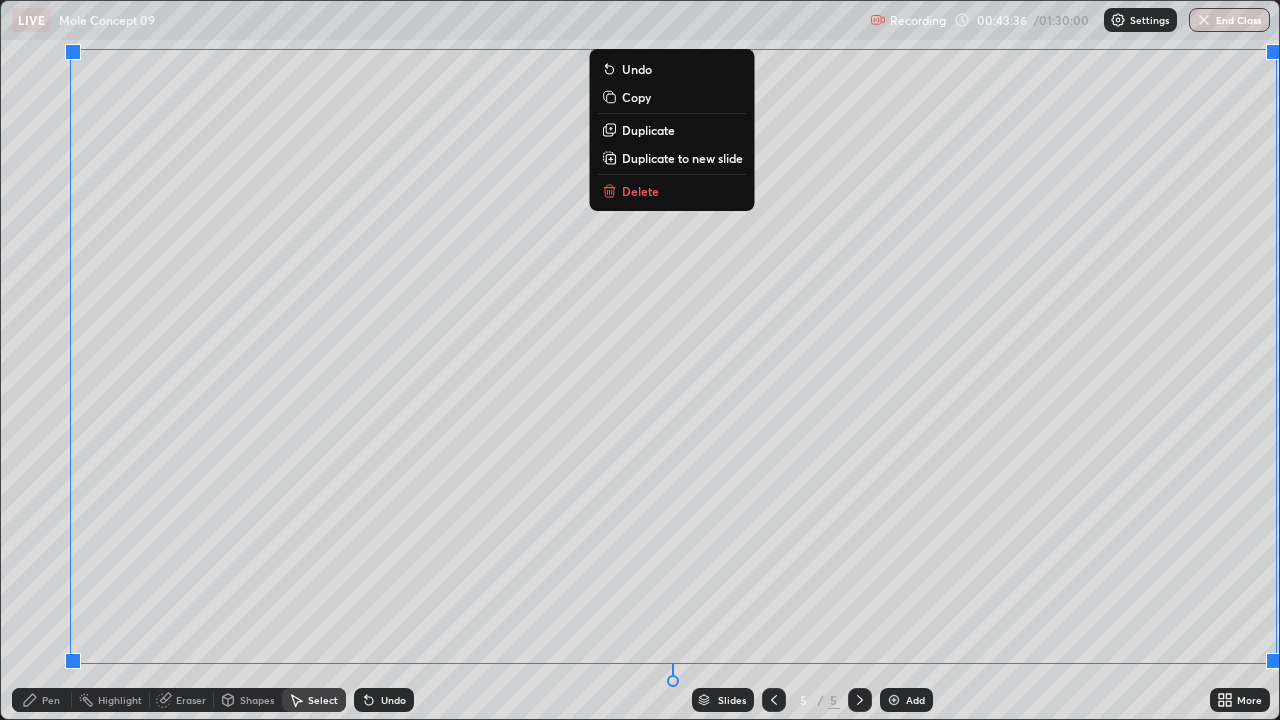 click on "Duplicate to new slide" at bounding box center [682, 158] 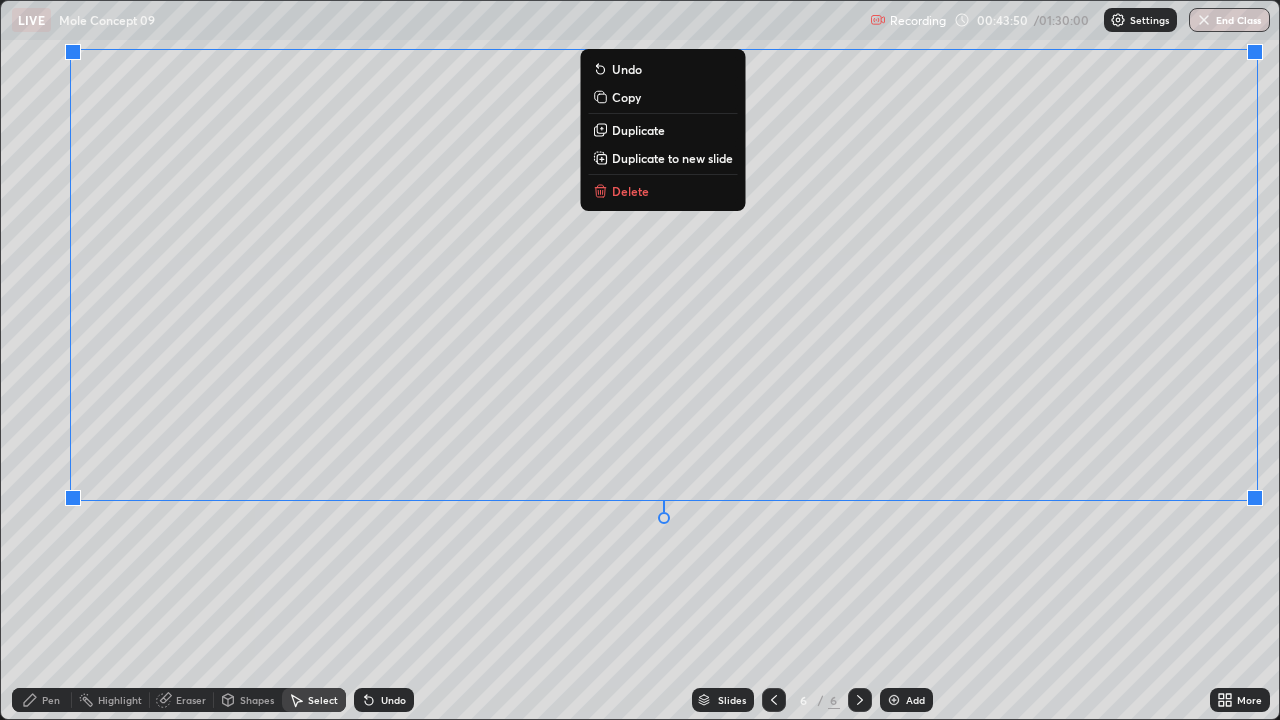click on "Delete" at bounding box center (662, 191) 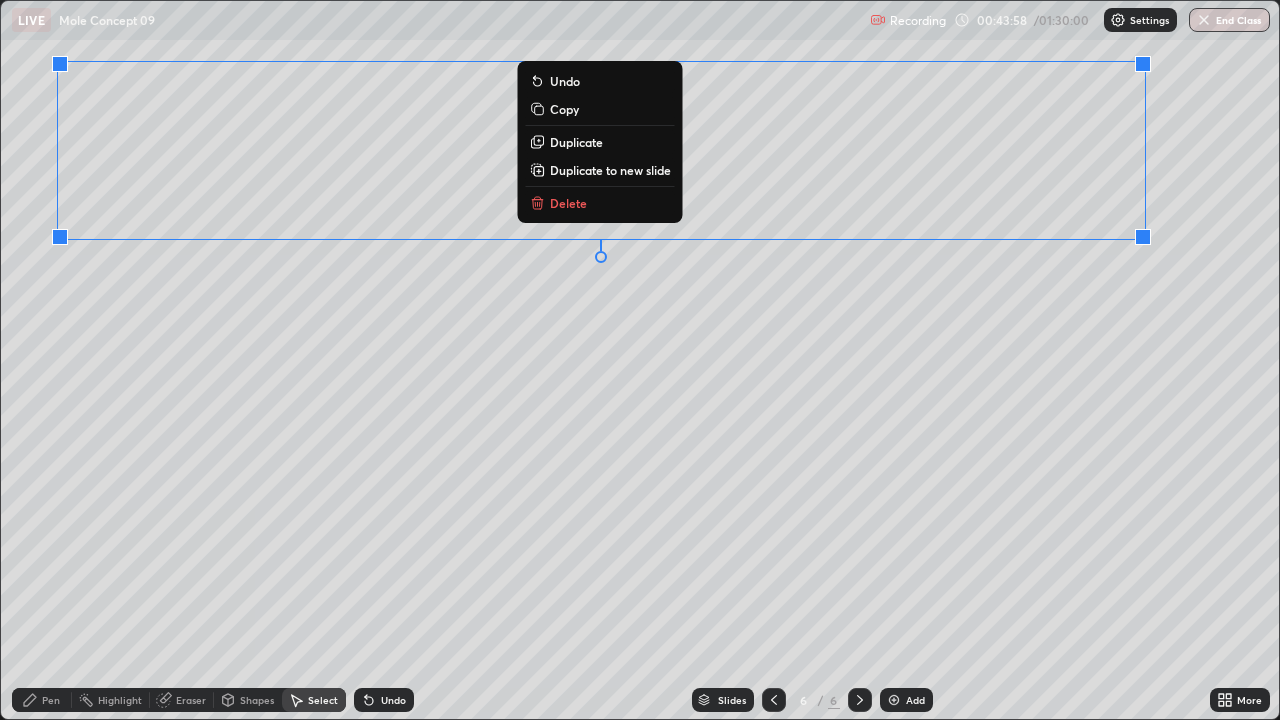 click on "0 ° Undo Copy Duplicate Duplicate to new slide Delete" at bounding box center (640, 360) 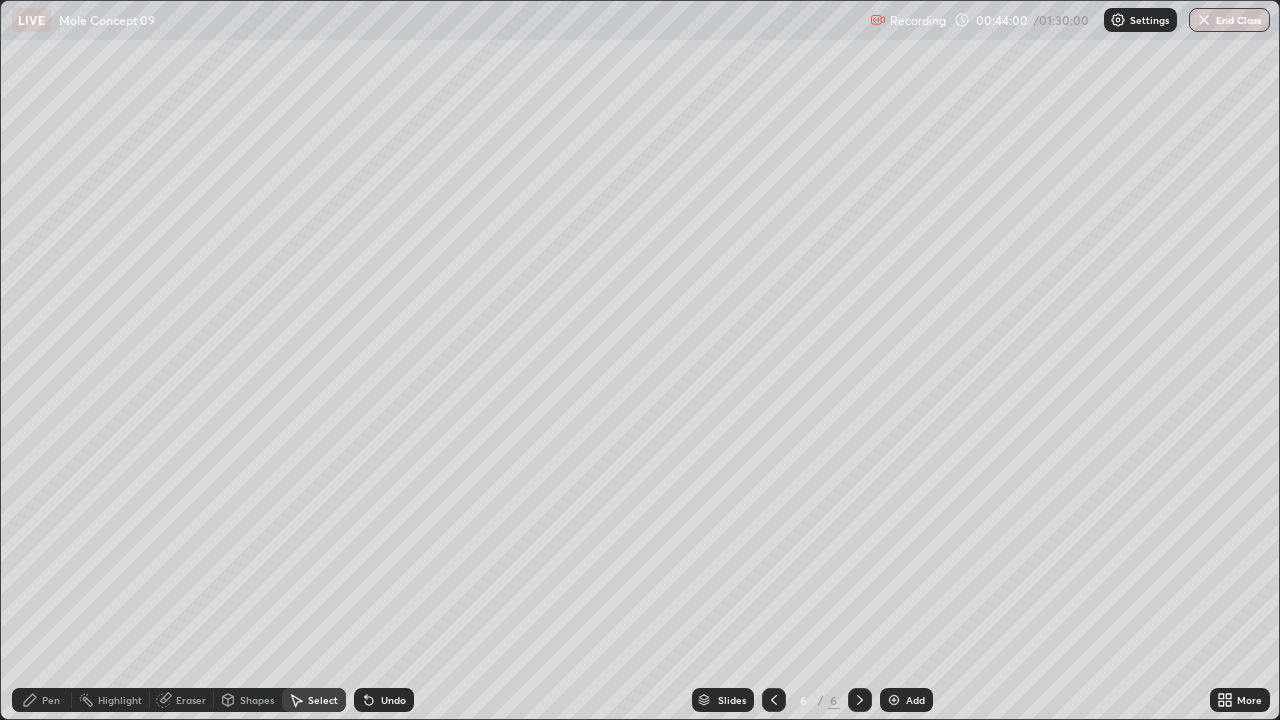 click on "Pen" at bounding box center [51, 700] 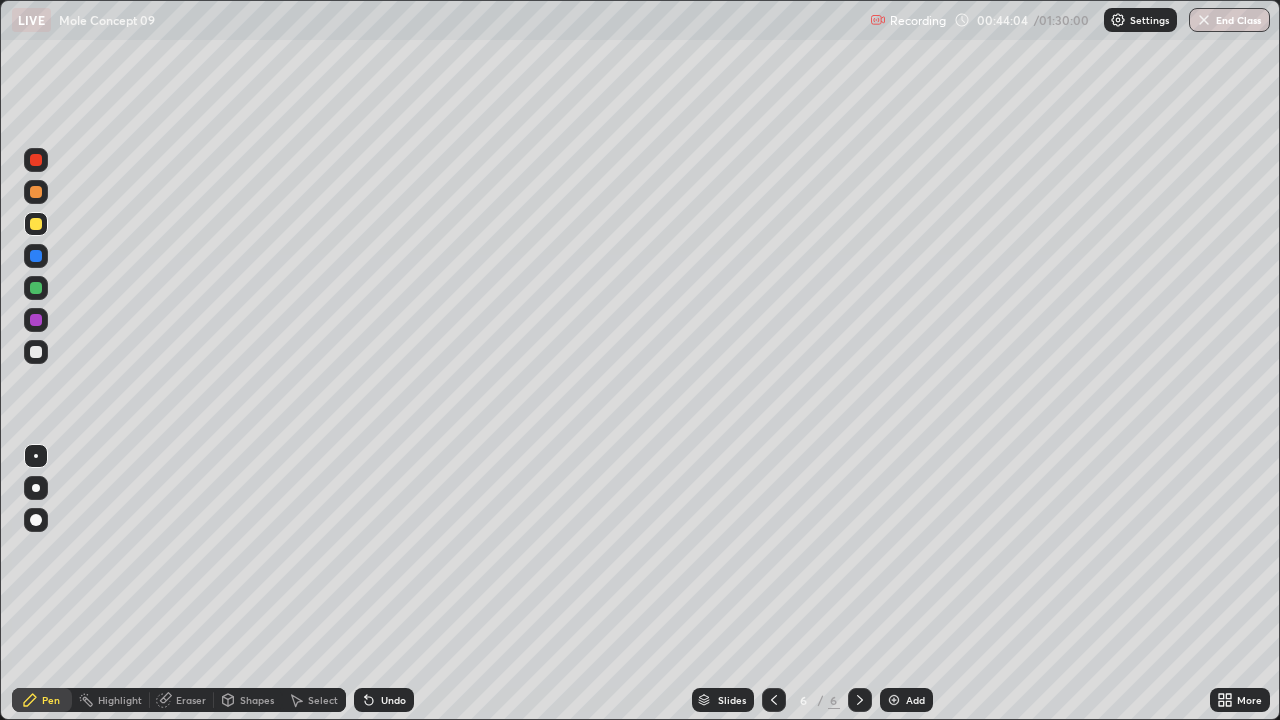 click at bounding box center [36, 352] 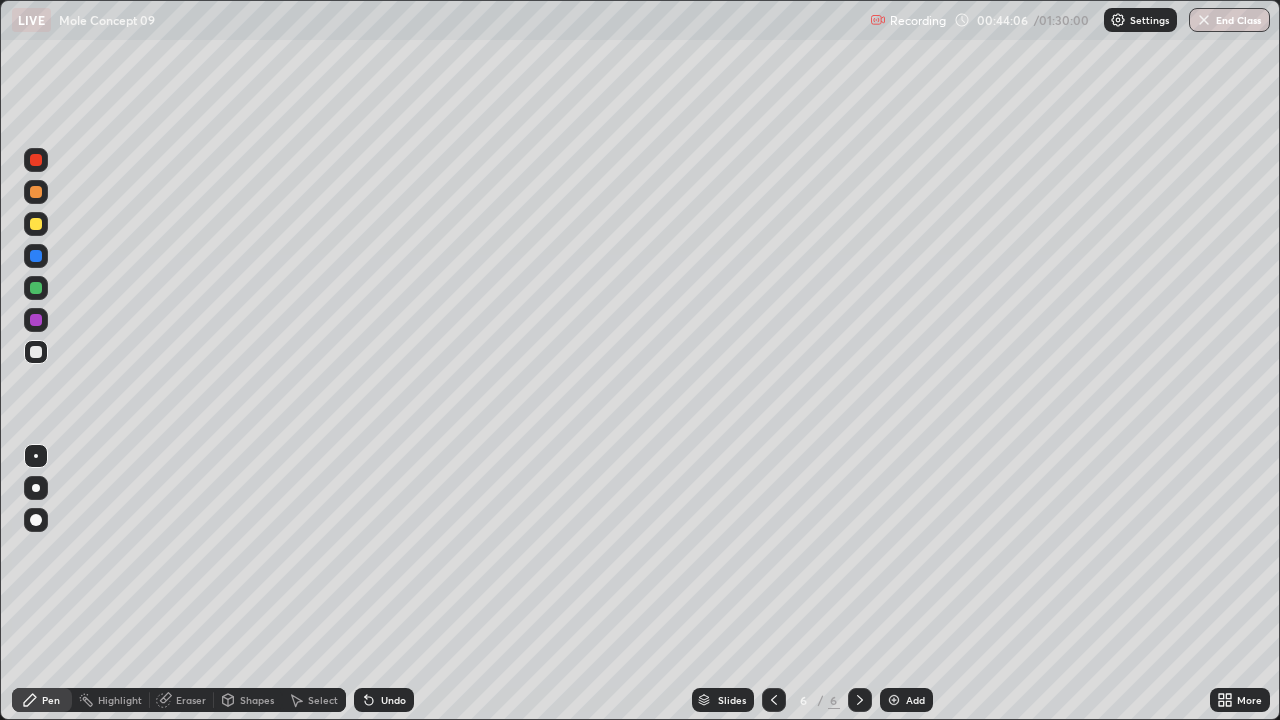 click on "Undo" at bounding box center [393, 700] 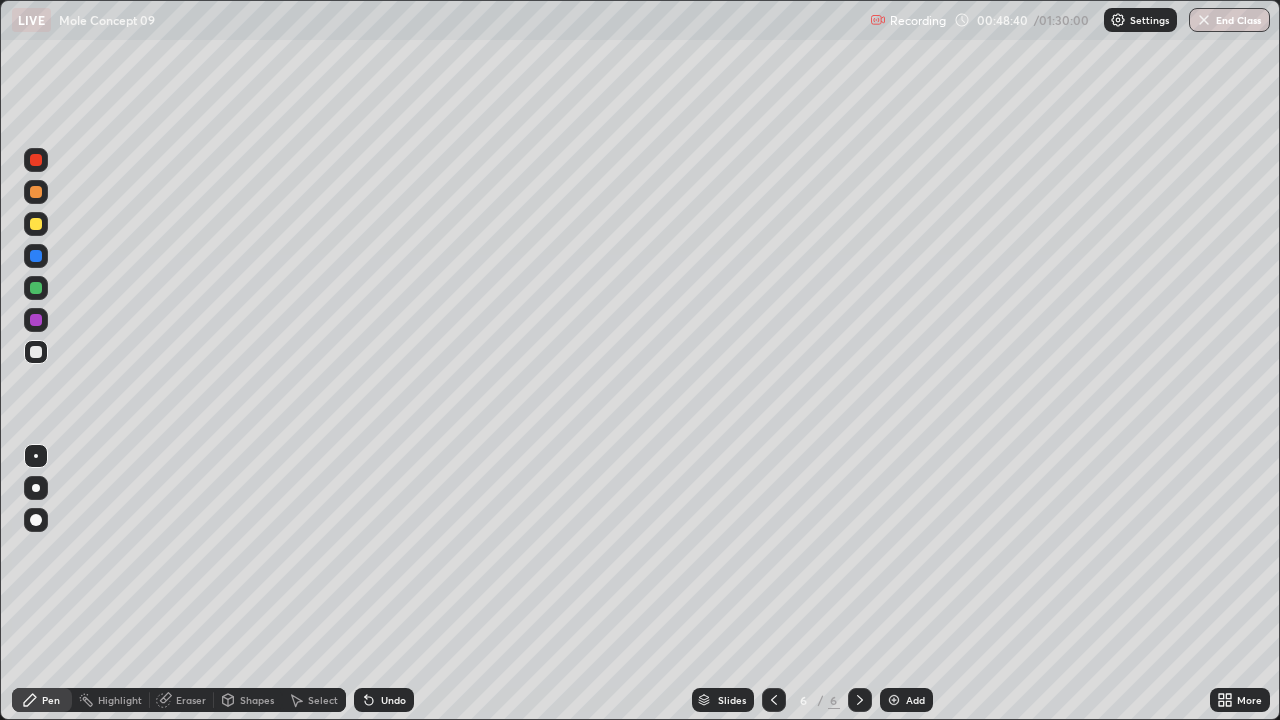 click 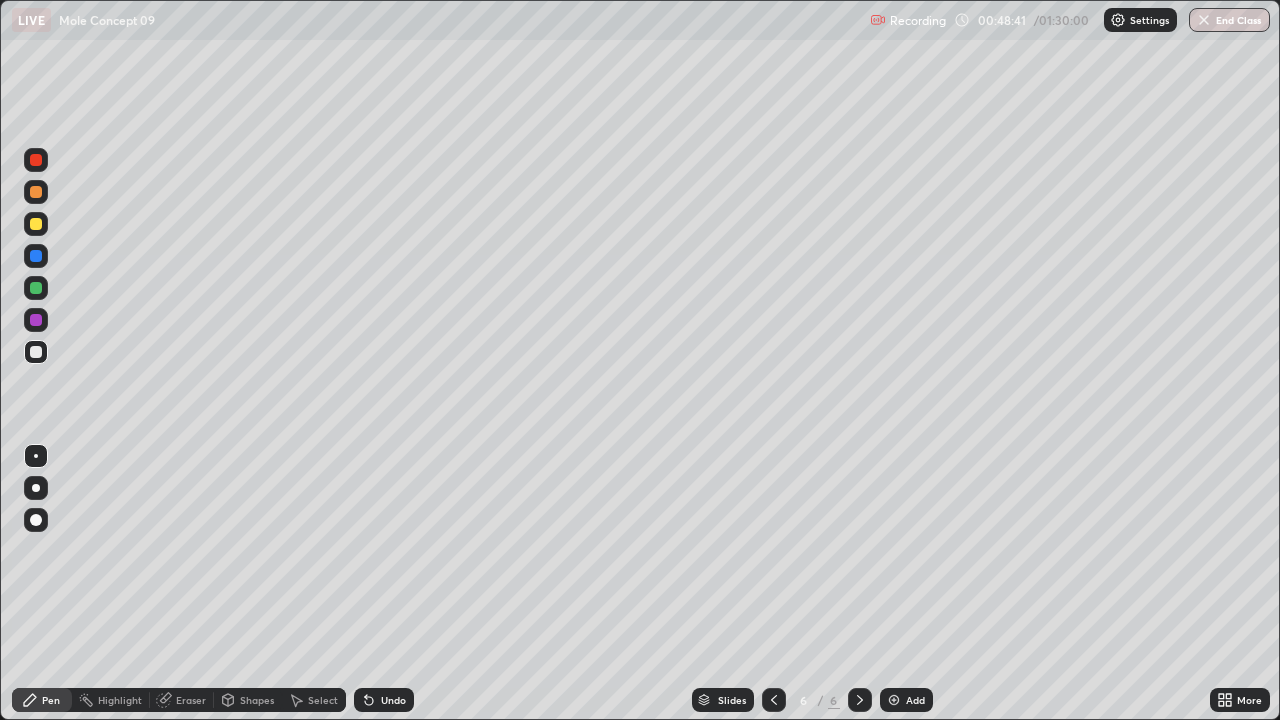 click 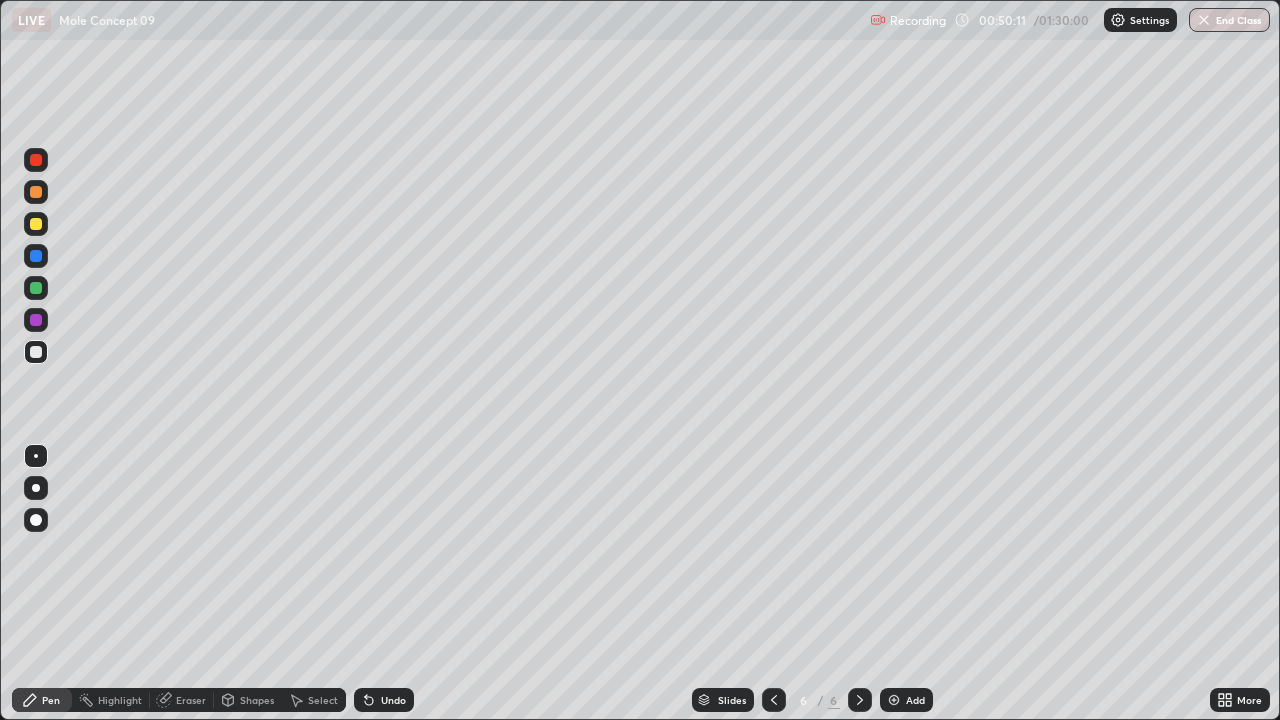 click 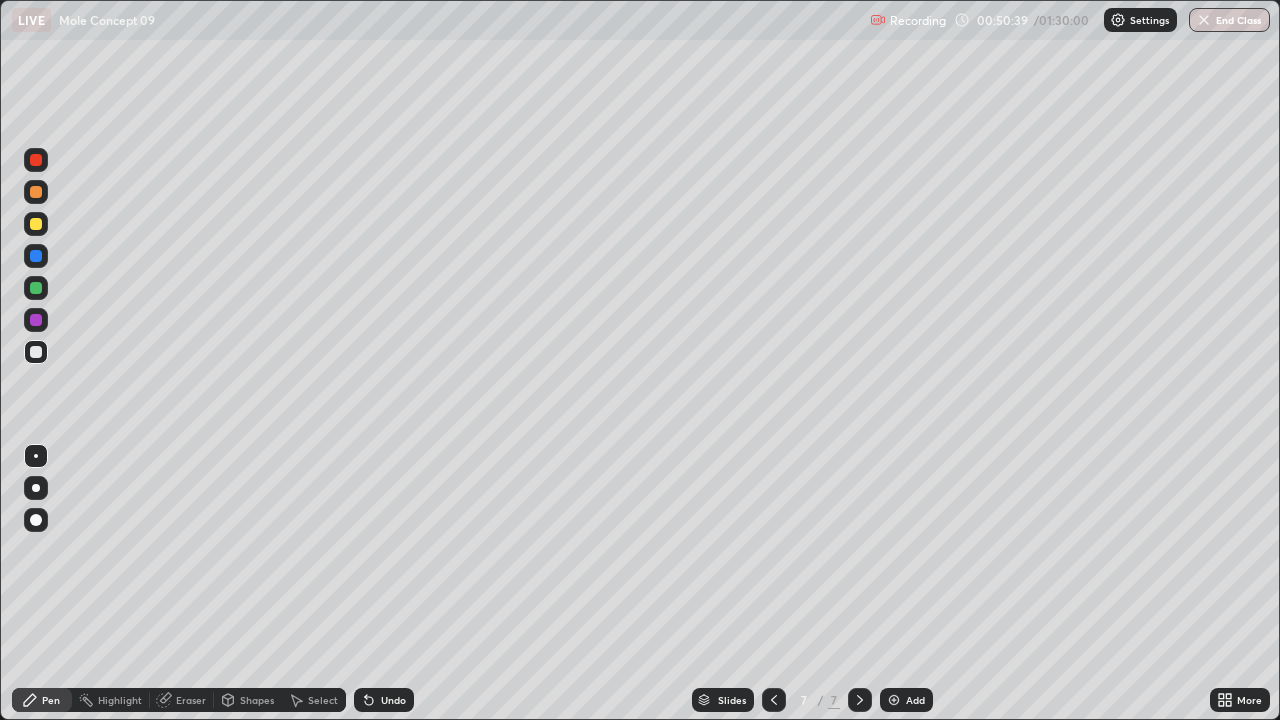 click 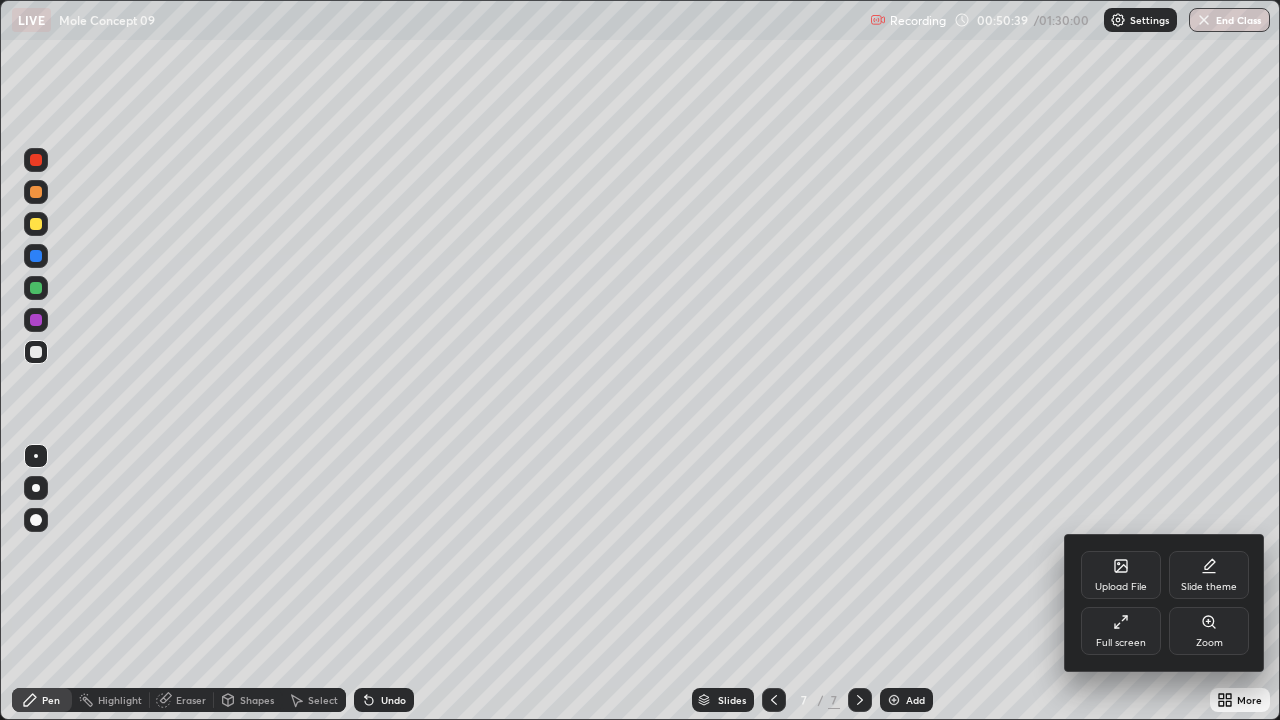 click 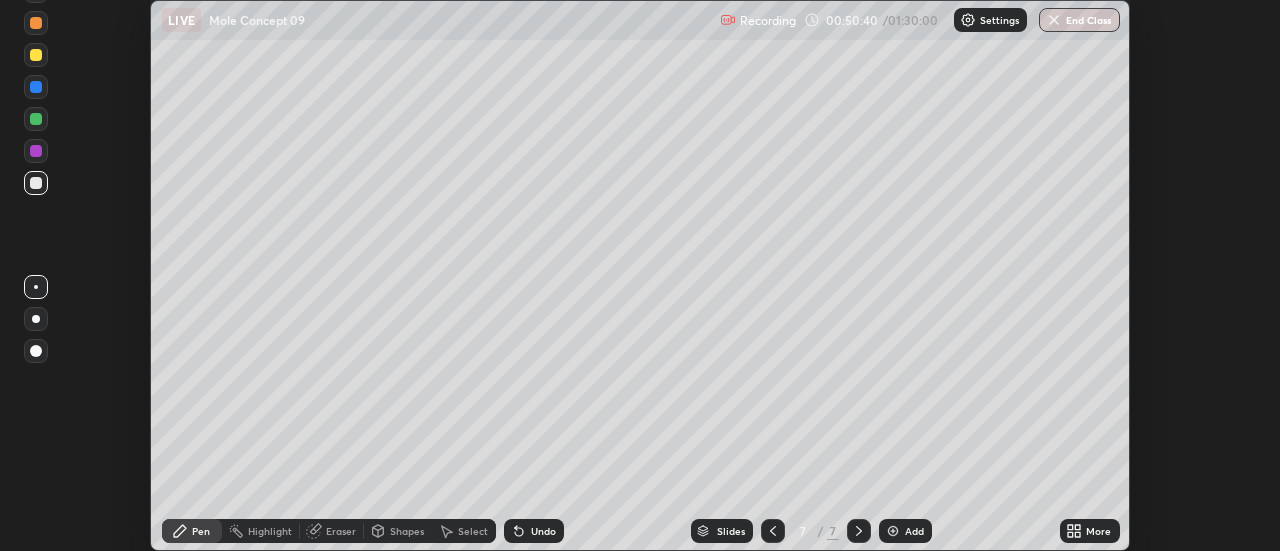 scroll, scrollTop: 551, scrollLeft: 1280, axis: both 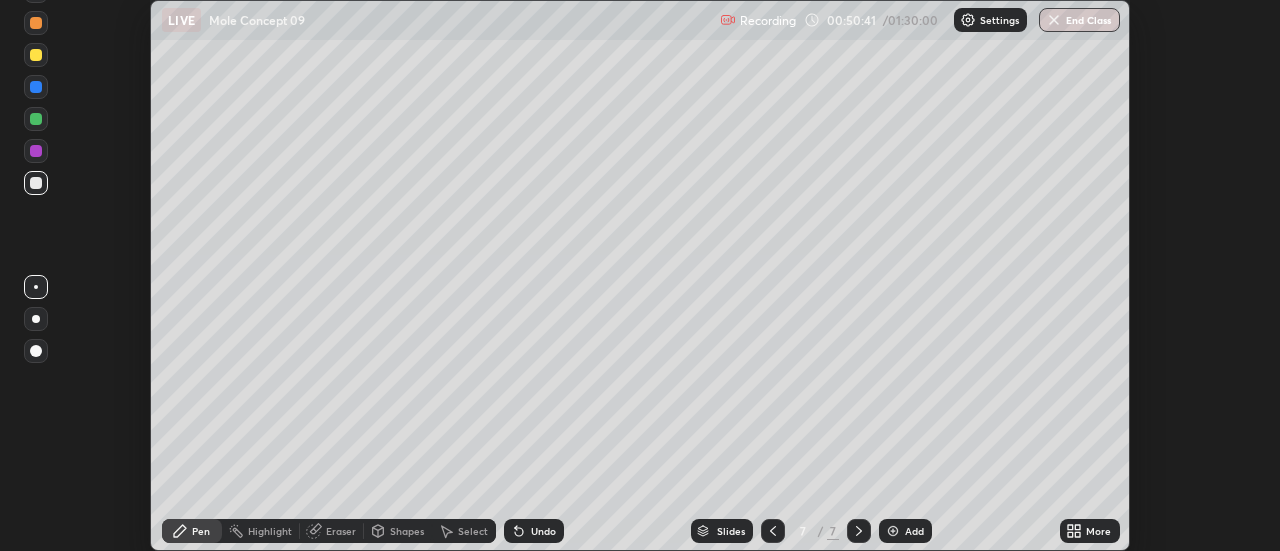 click 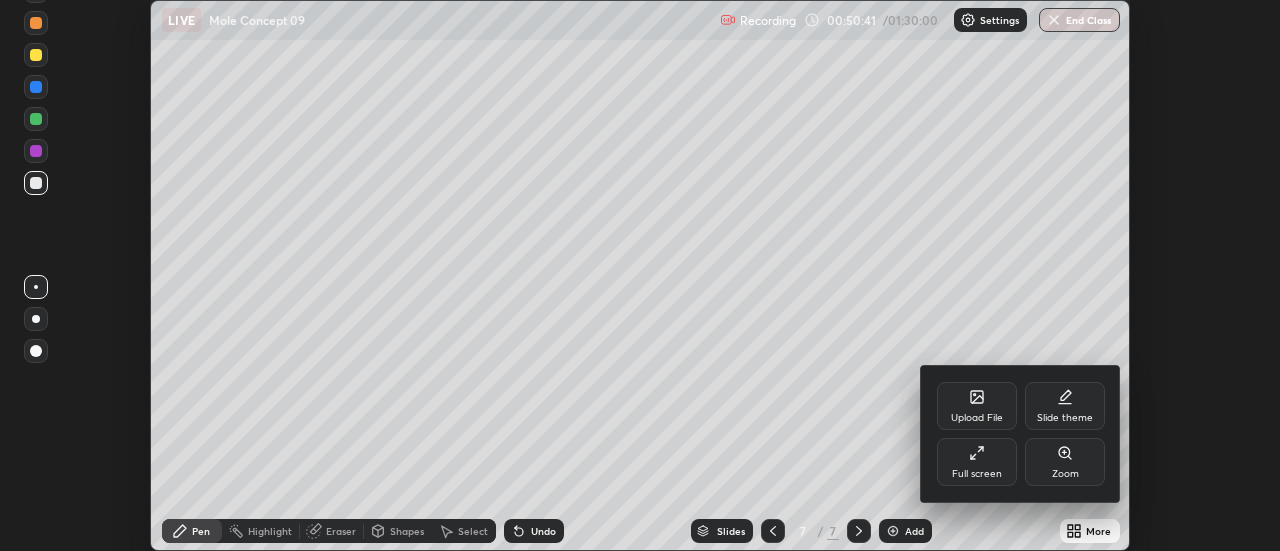 click on "Full screen" at bounding box center (977, 474) 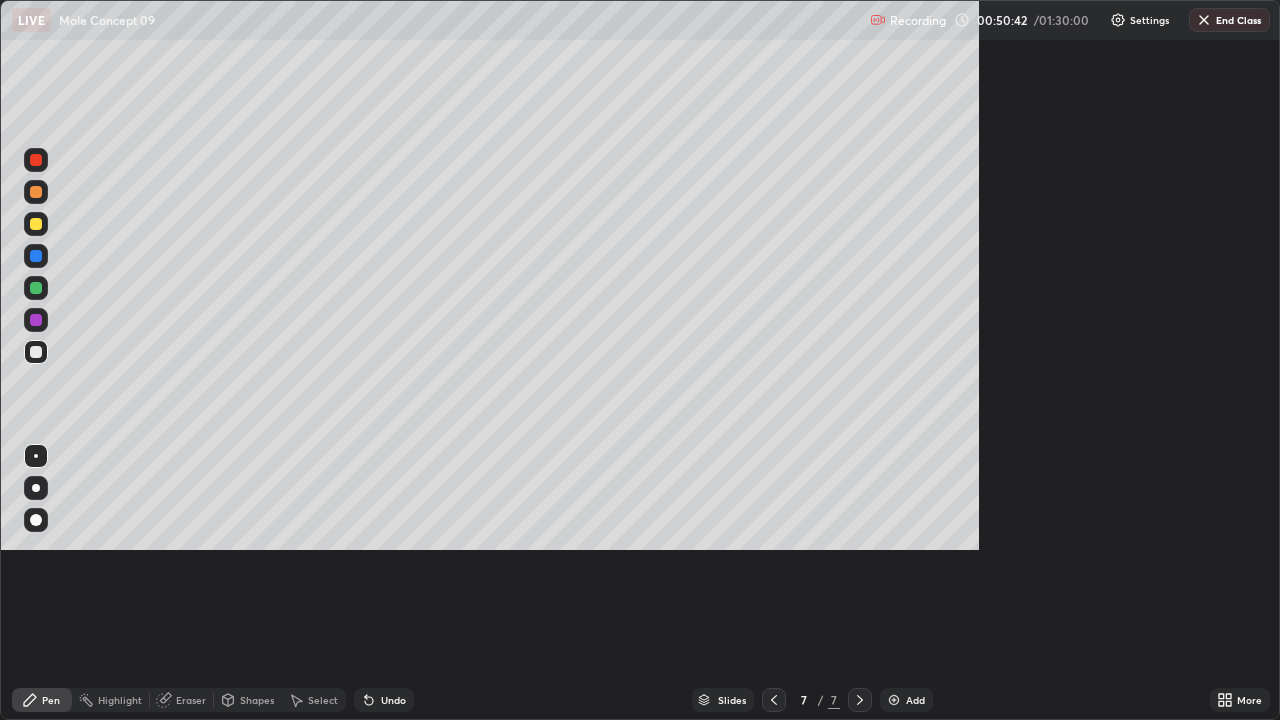 scroll, scrollTop: 99280, scrollLeft: 98720, axis: both 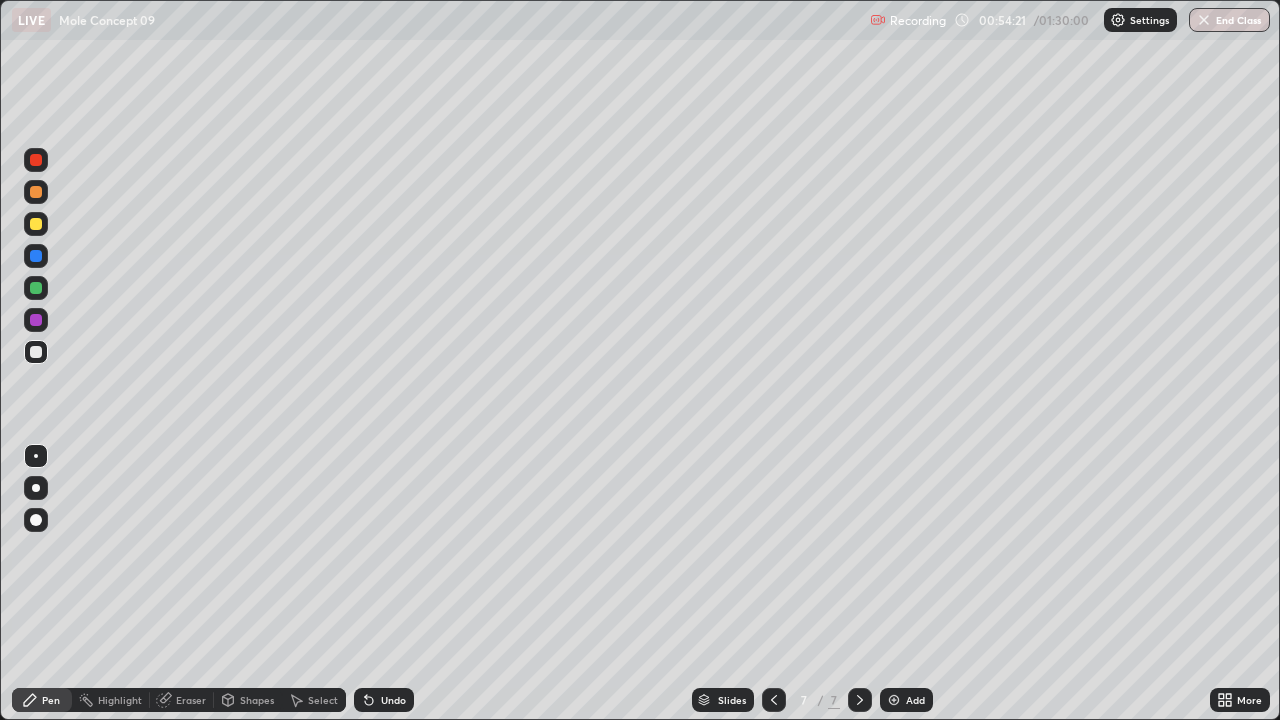 click on "Select" at bounding box center [323, 700] 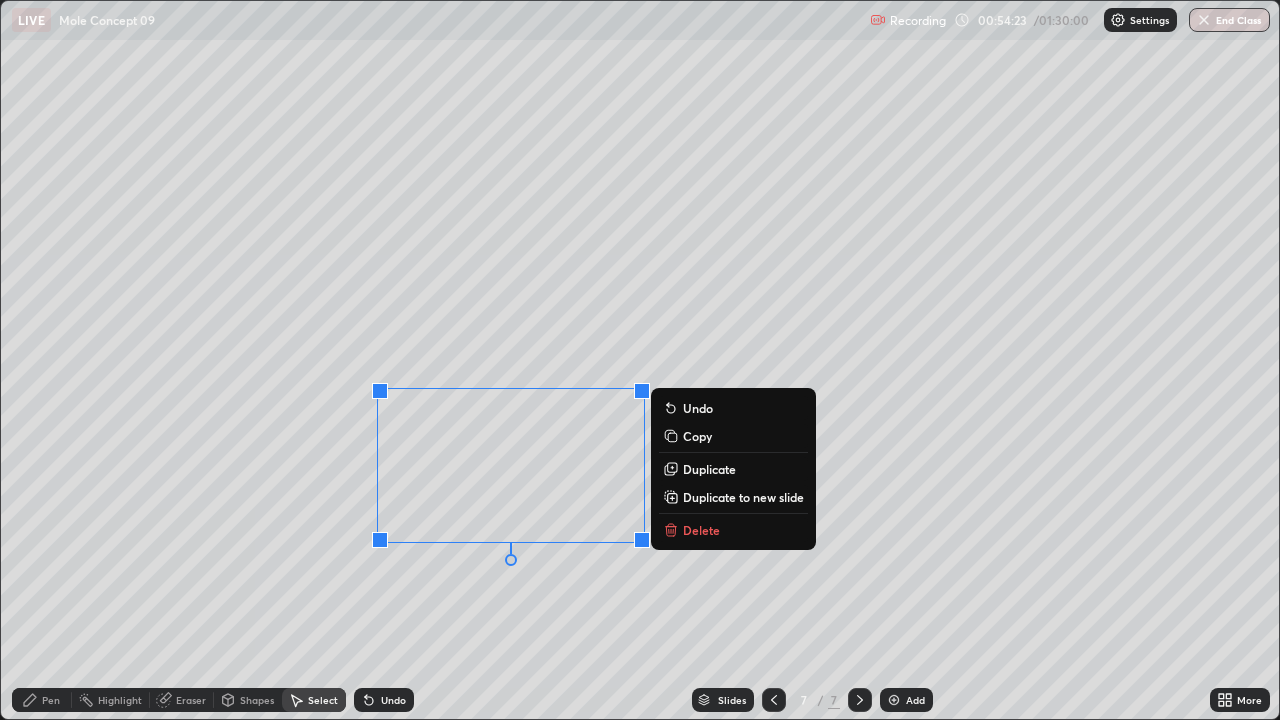 click on "Delete" at bounding box center (701, 530) 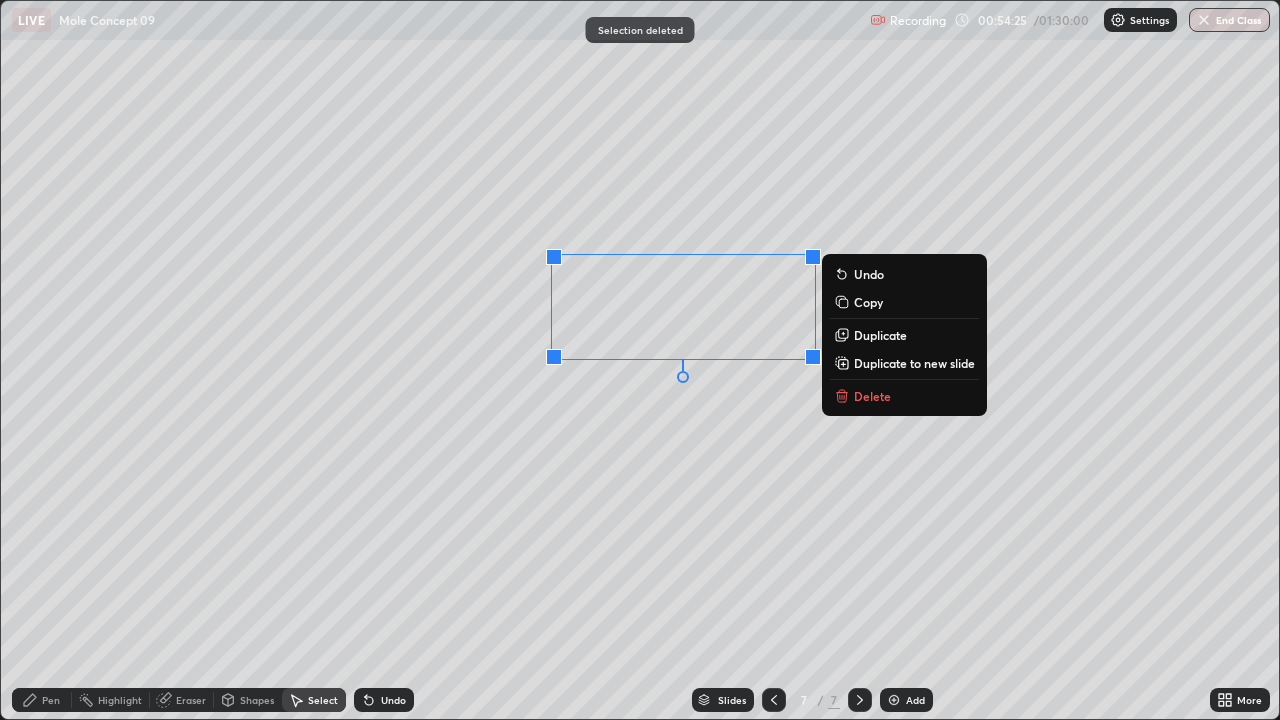 click 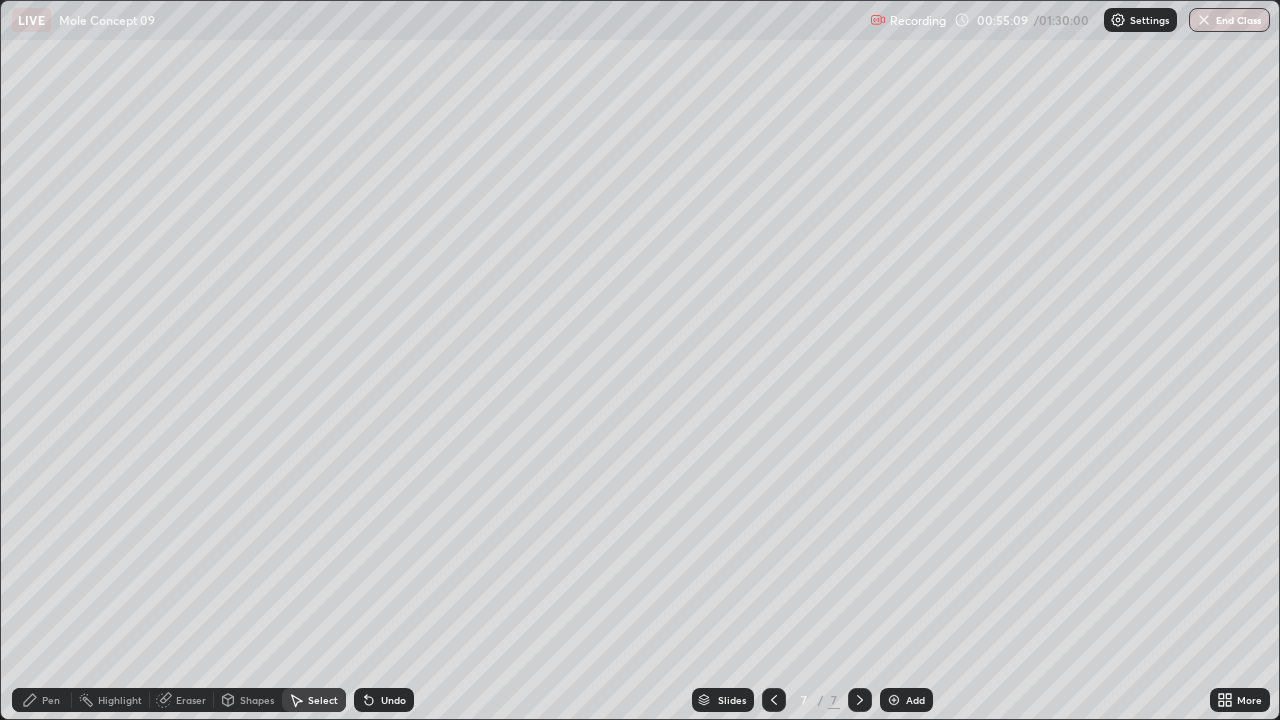 click at bounding box center (774, 700) 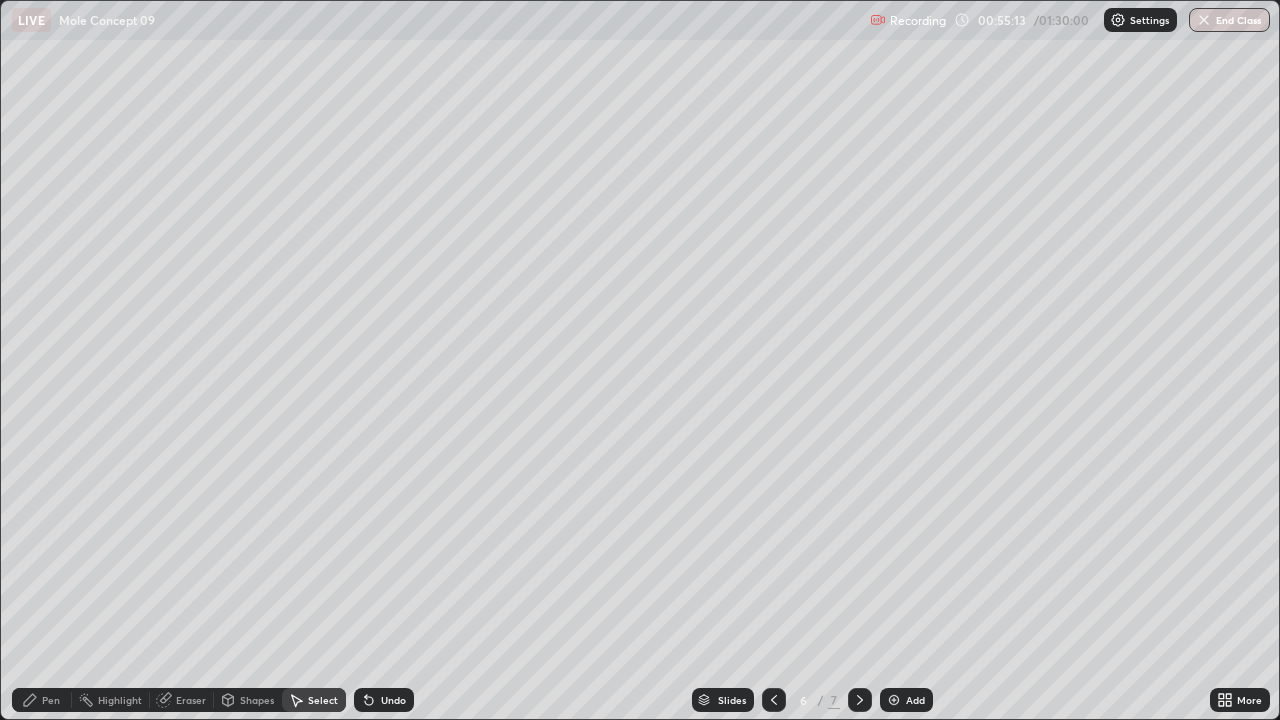 click 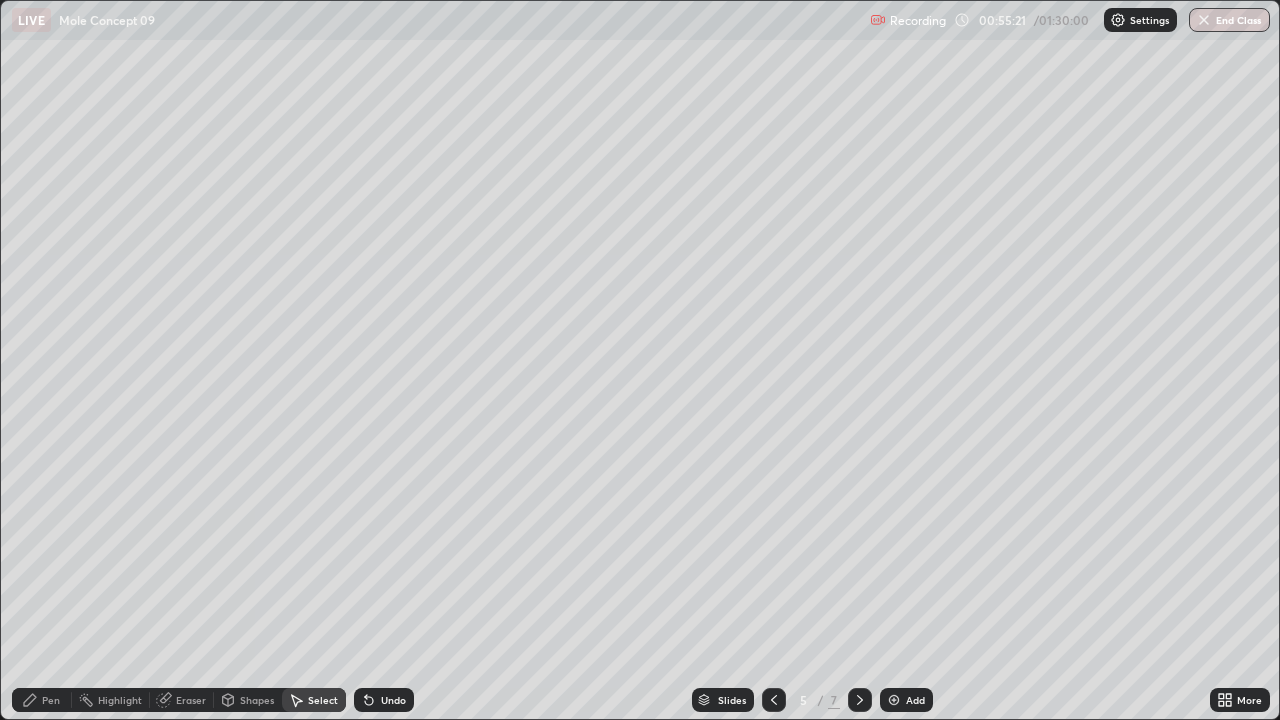 click 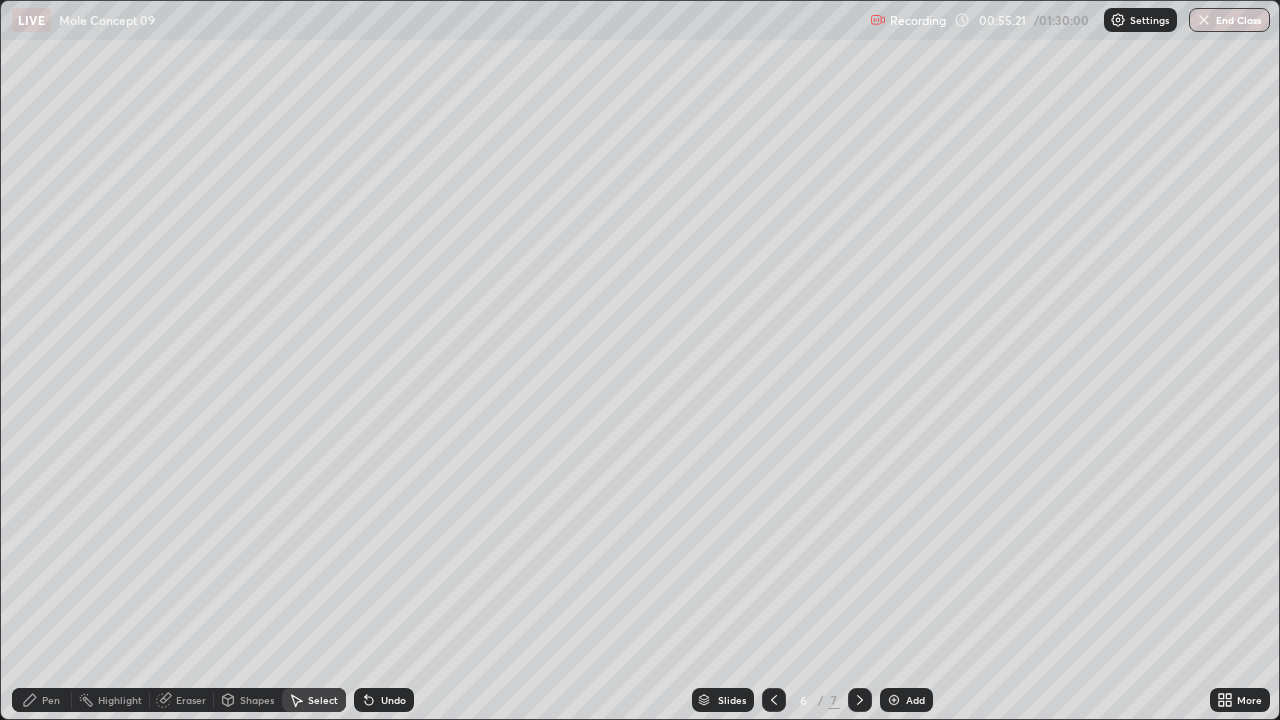 click 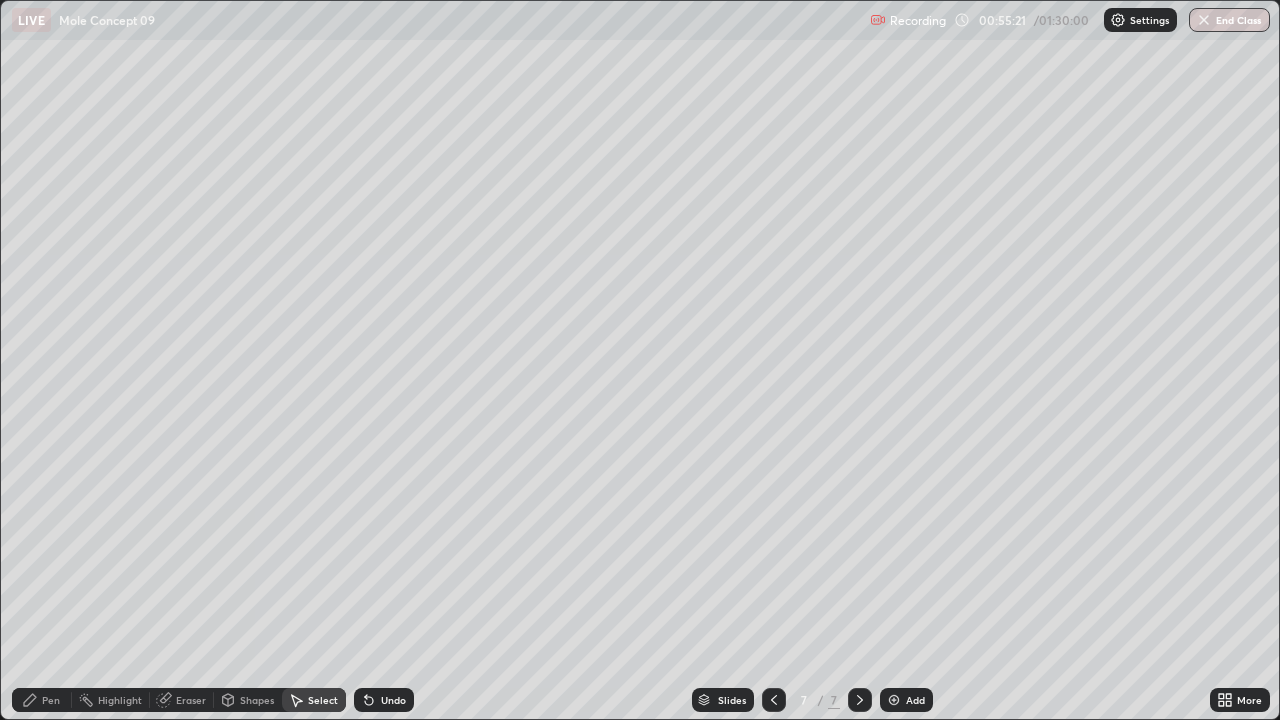 click 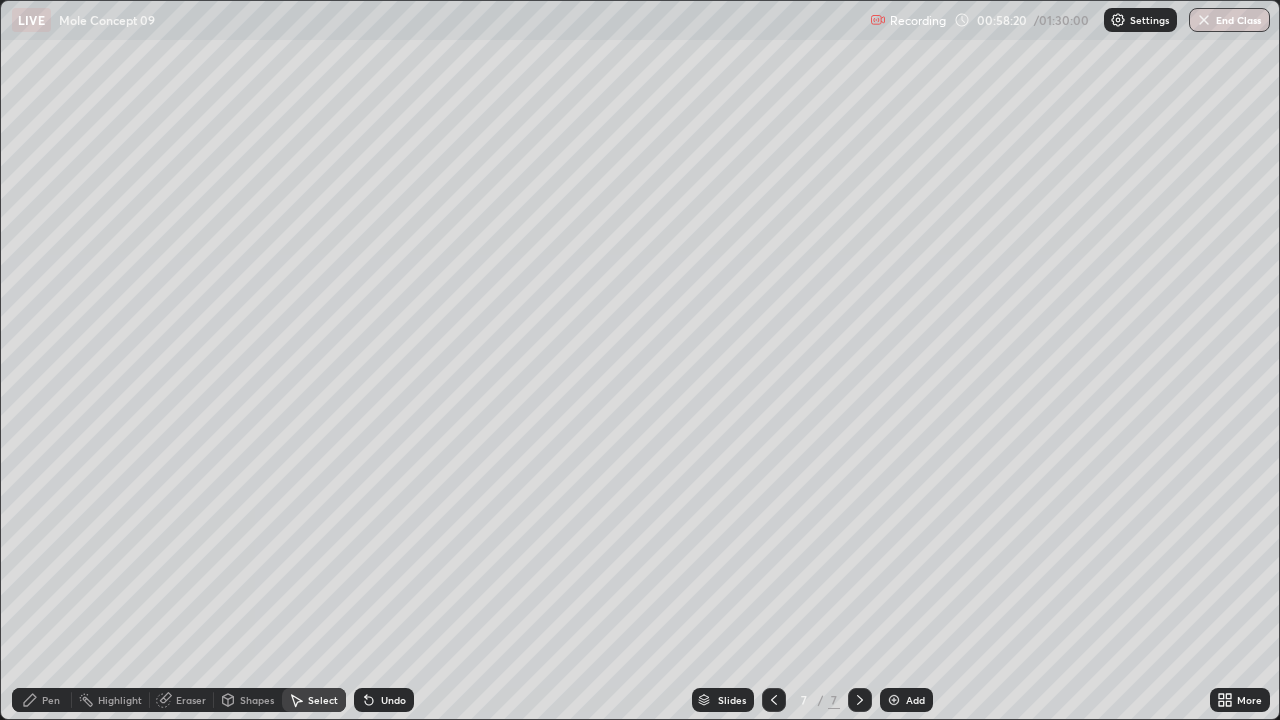 click on "Pen" at bounding box center [51, 700] 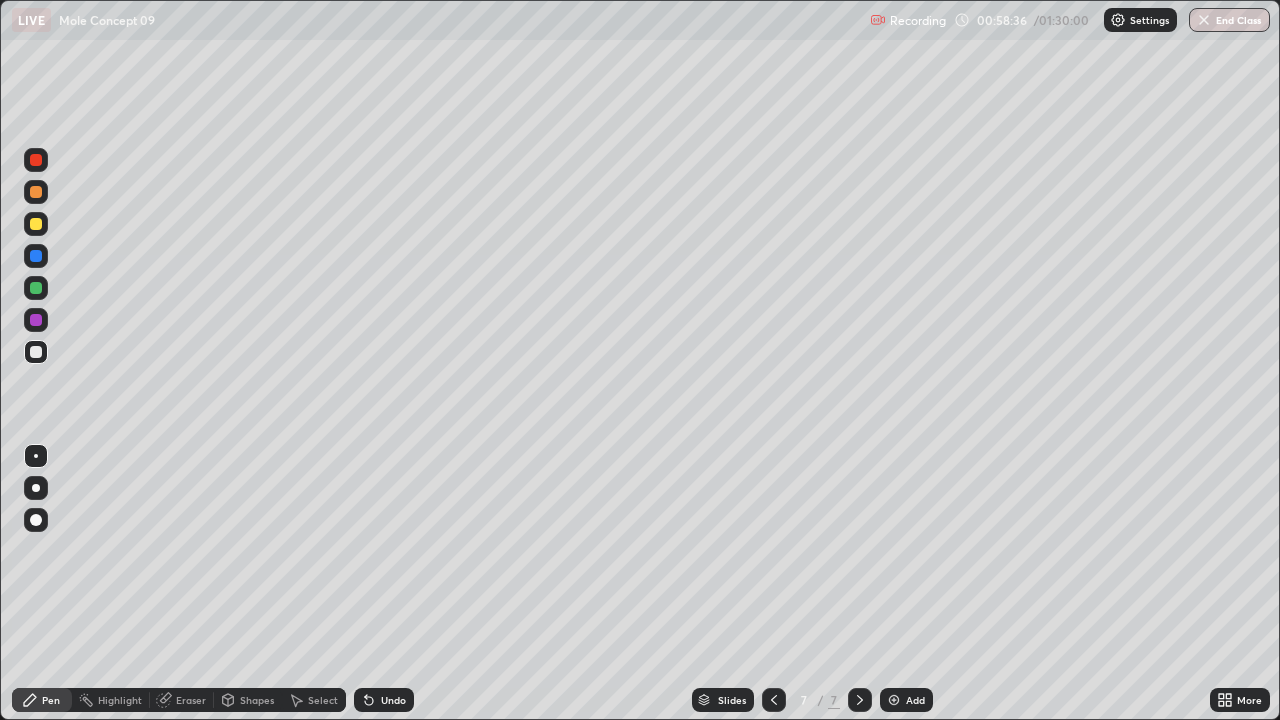 click on "Eraser" at bounding box center (191, 700) 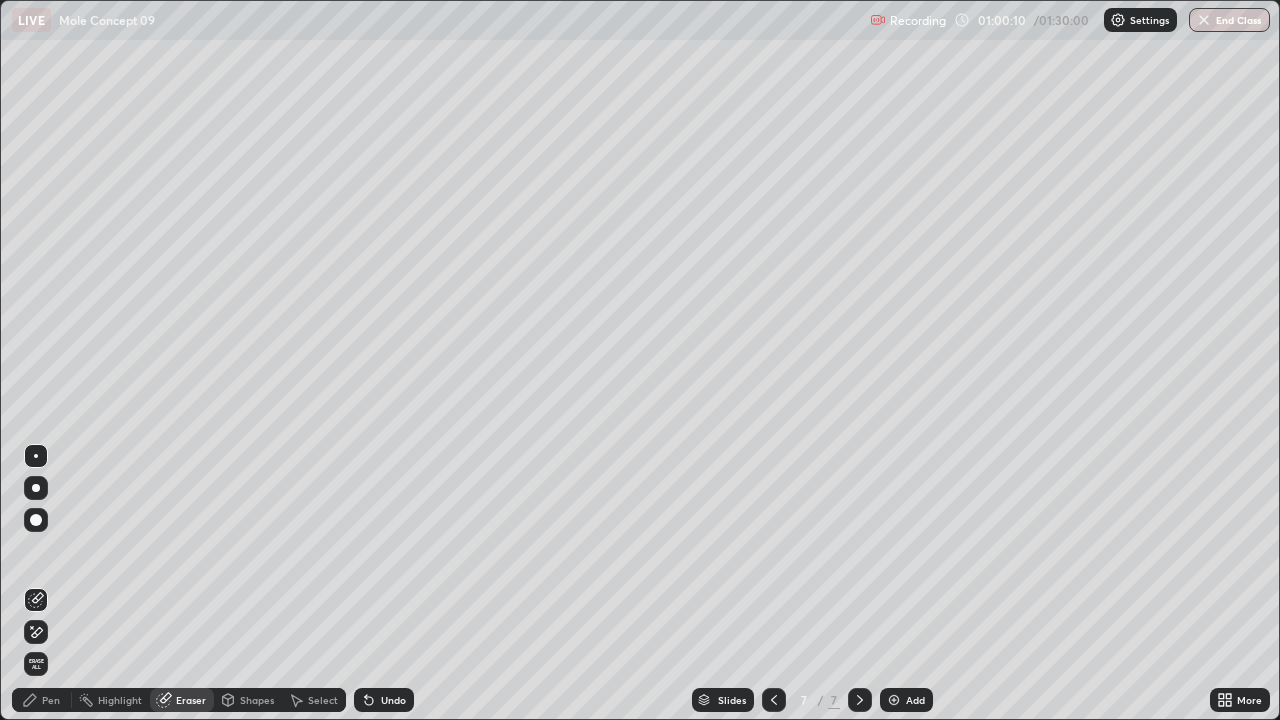 click on "Pen" at bounding box center [51, 700] 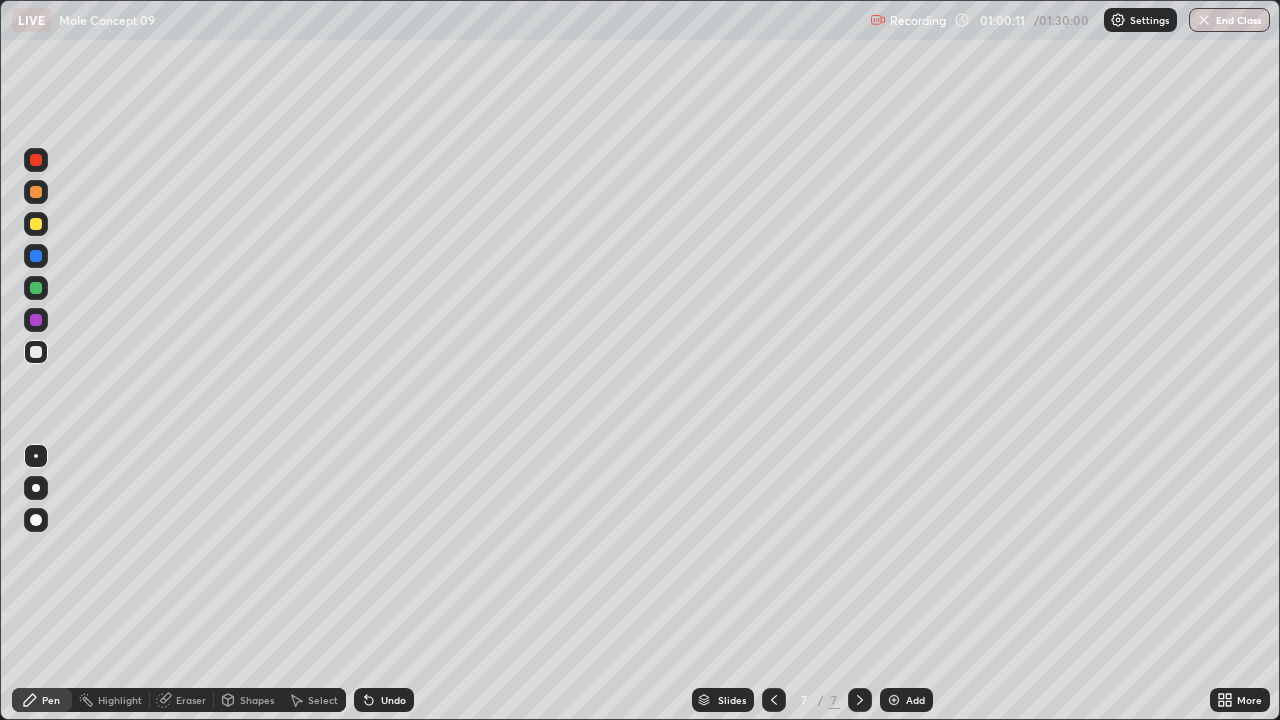 click at bounding box center [36, 224] 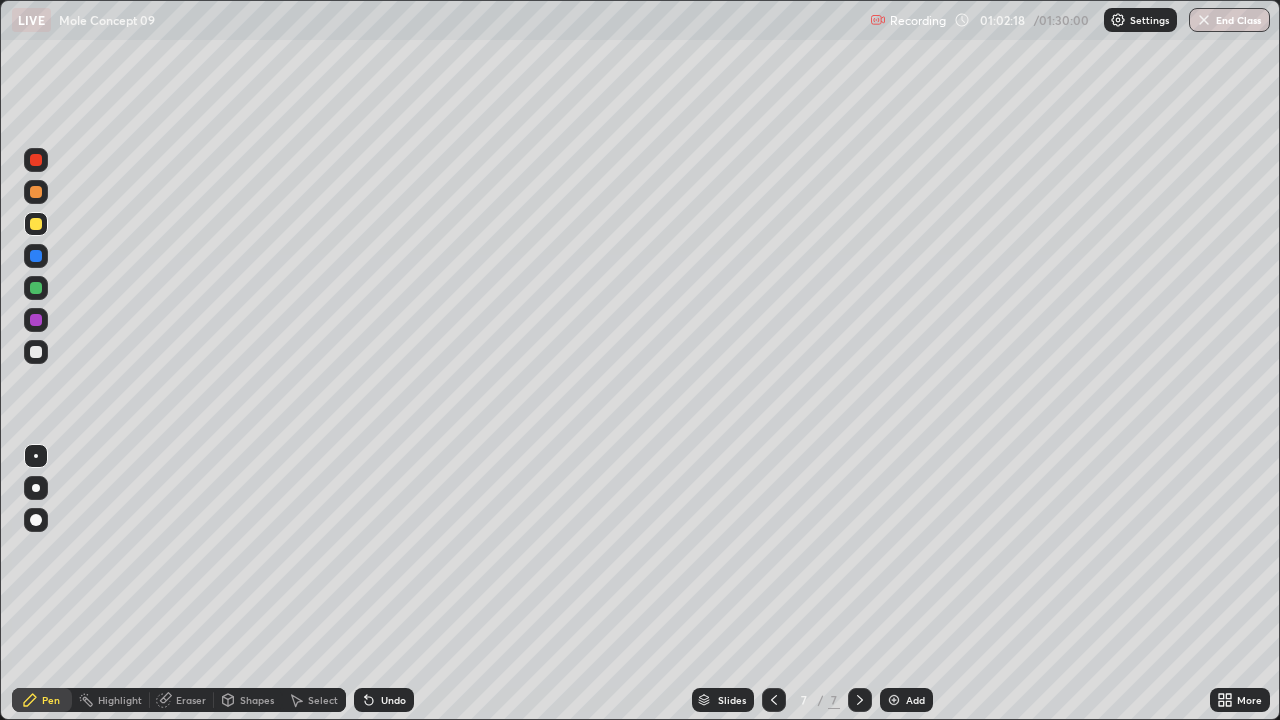click on "Undo" at bounding box center (393, 700) 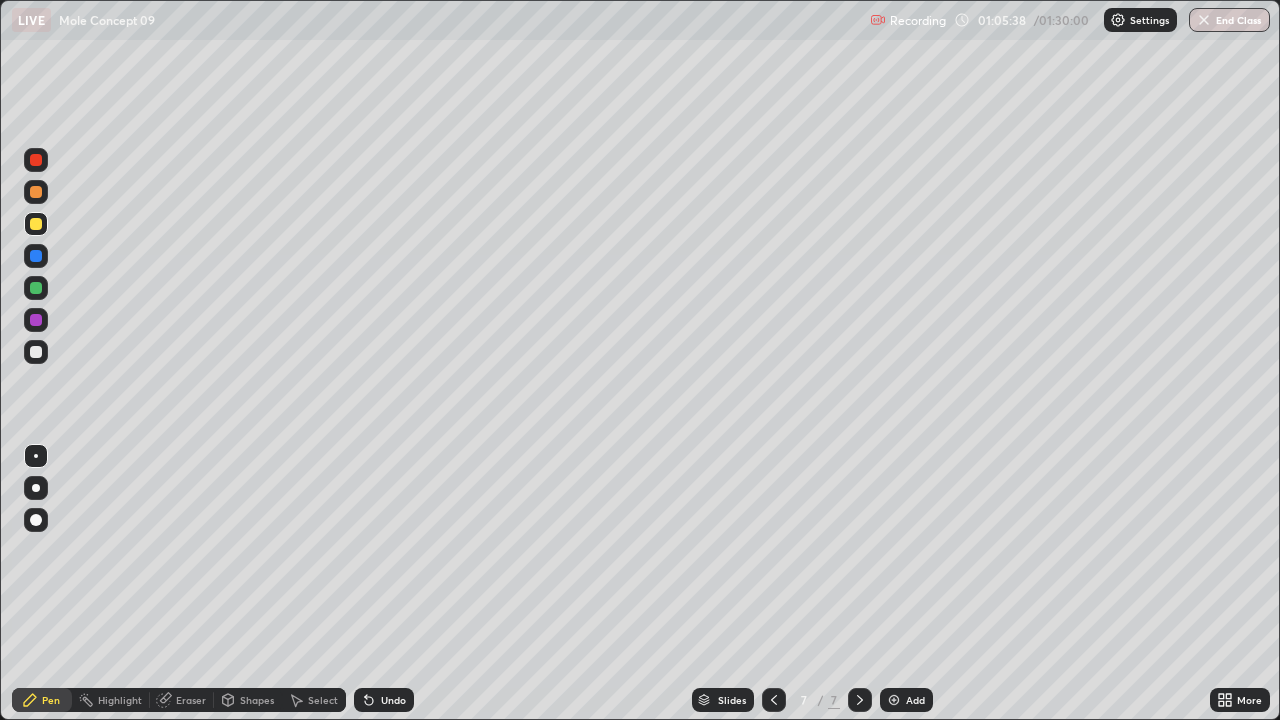 click at bounding box center (894, 700) 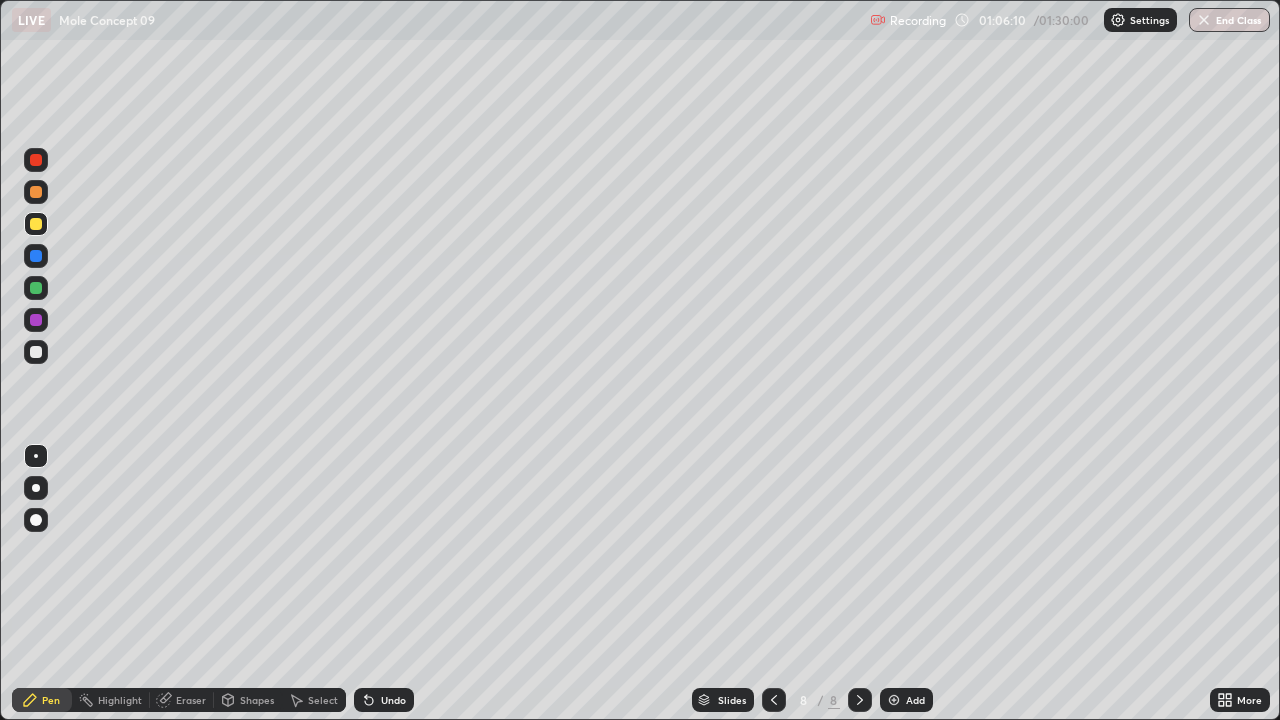 click 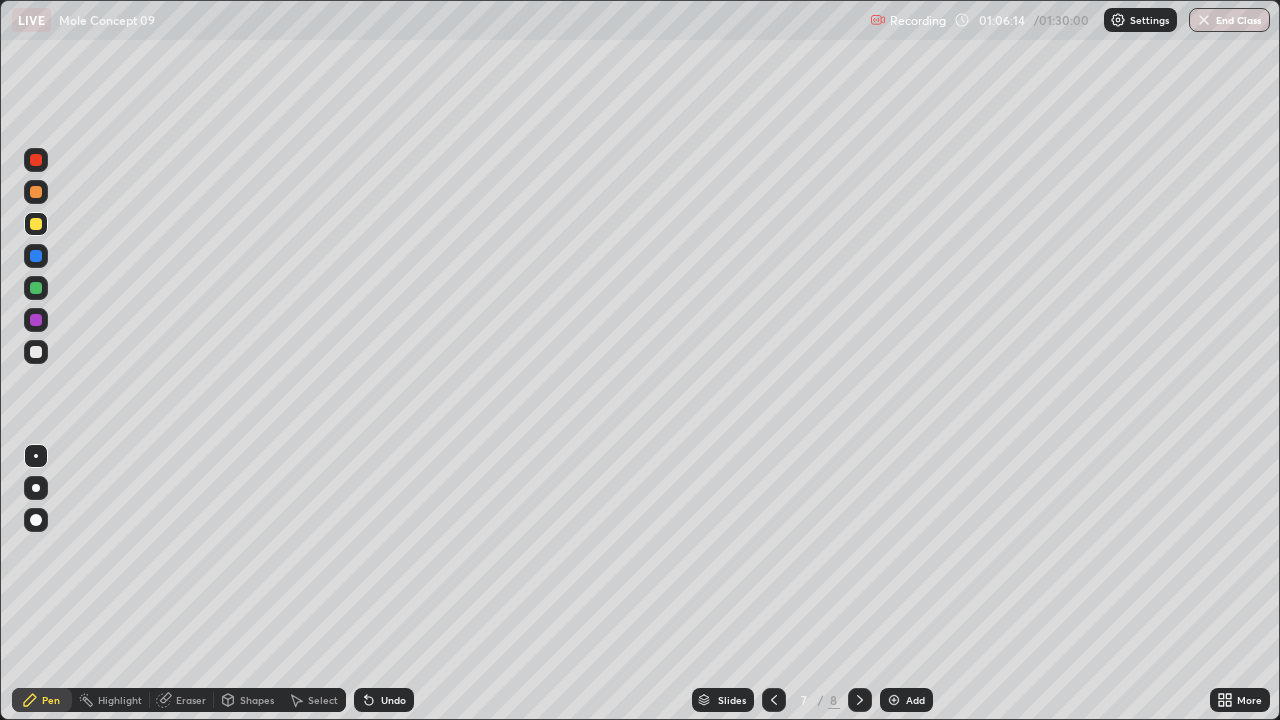 click 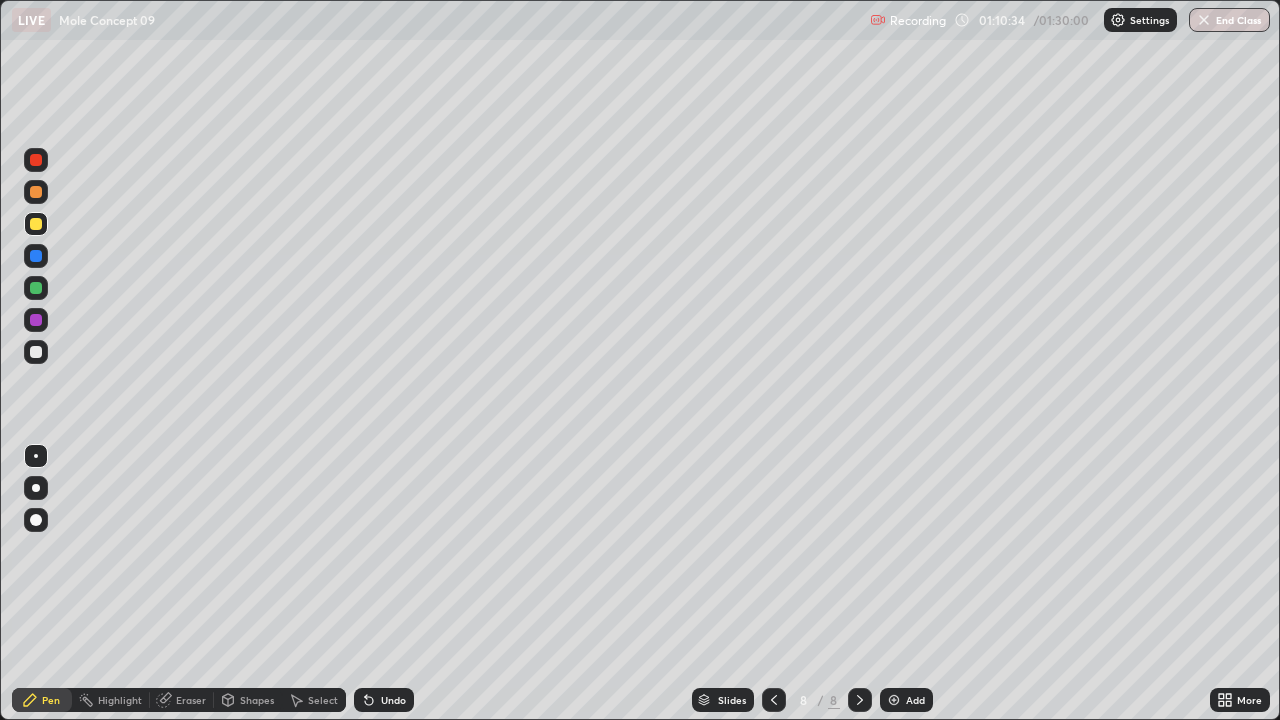 click at bounding box center [774, 700] 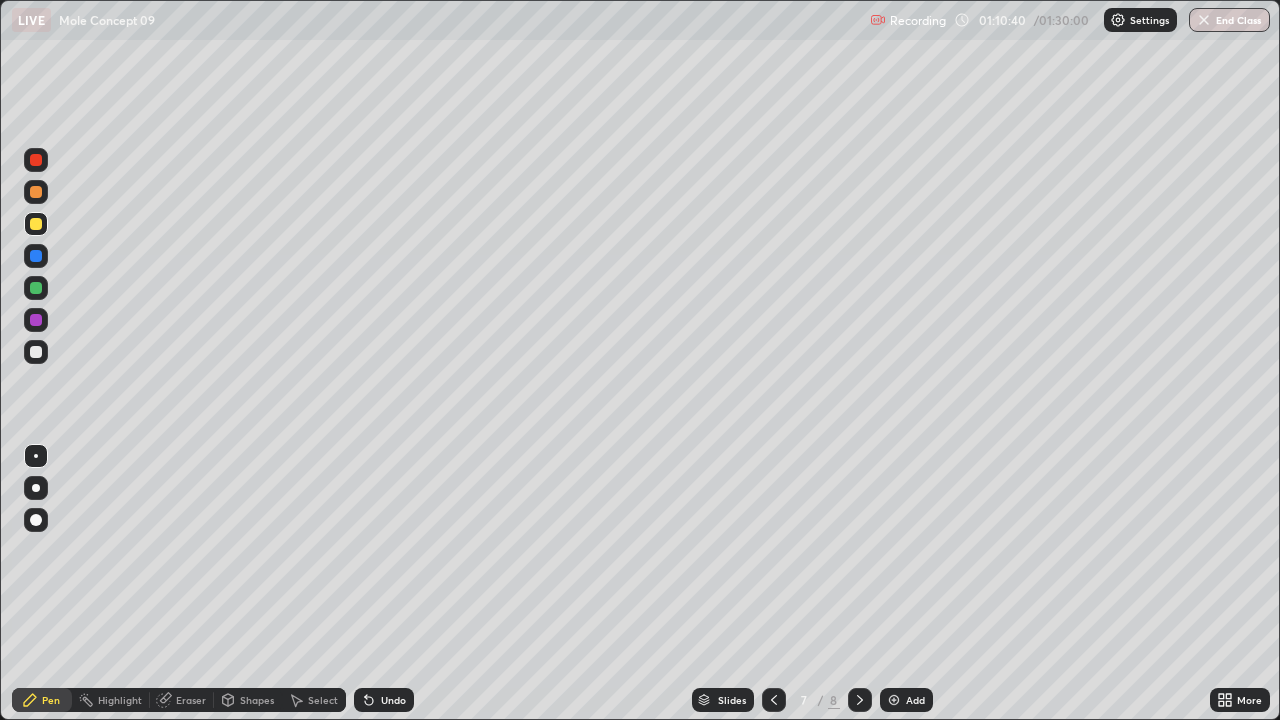 click 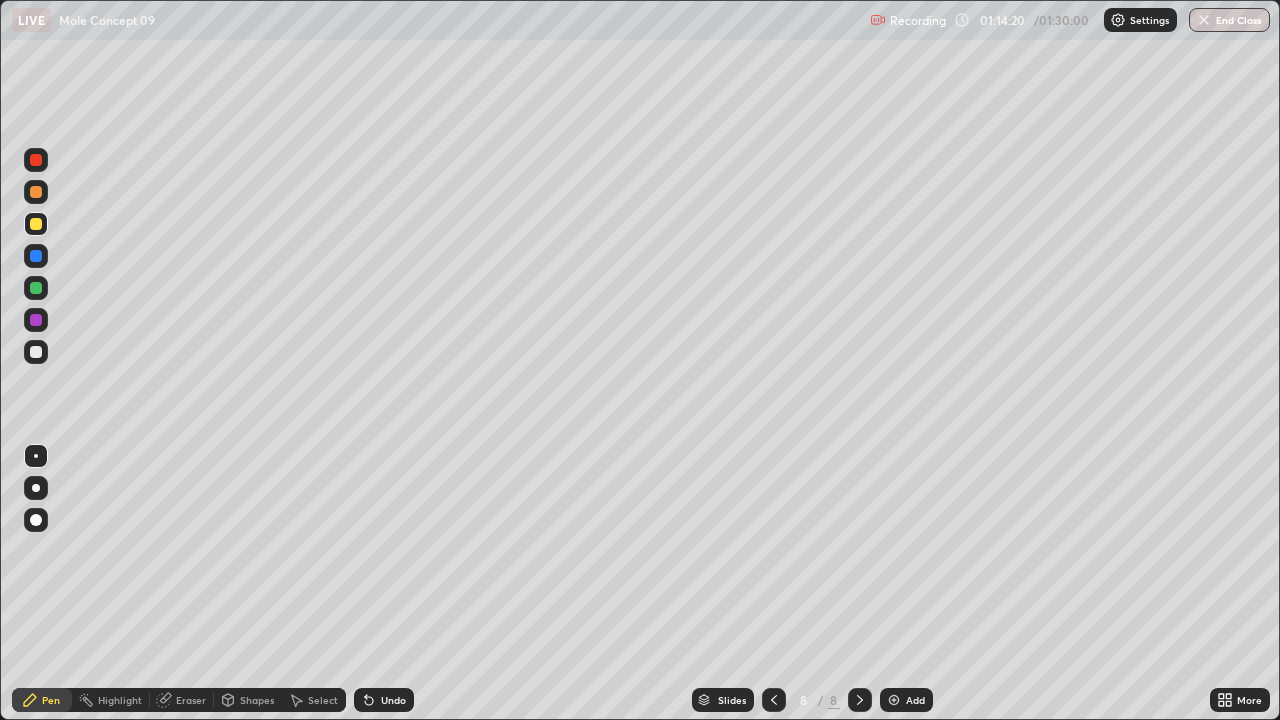 click on "Shapes" at bounding box center [257, 700] 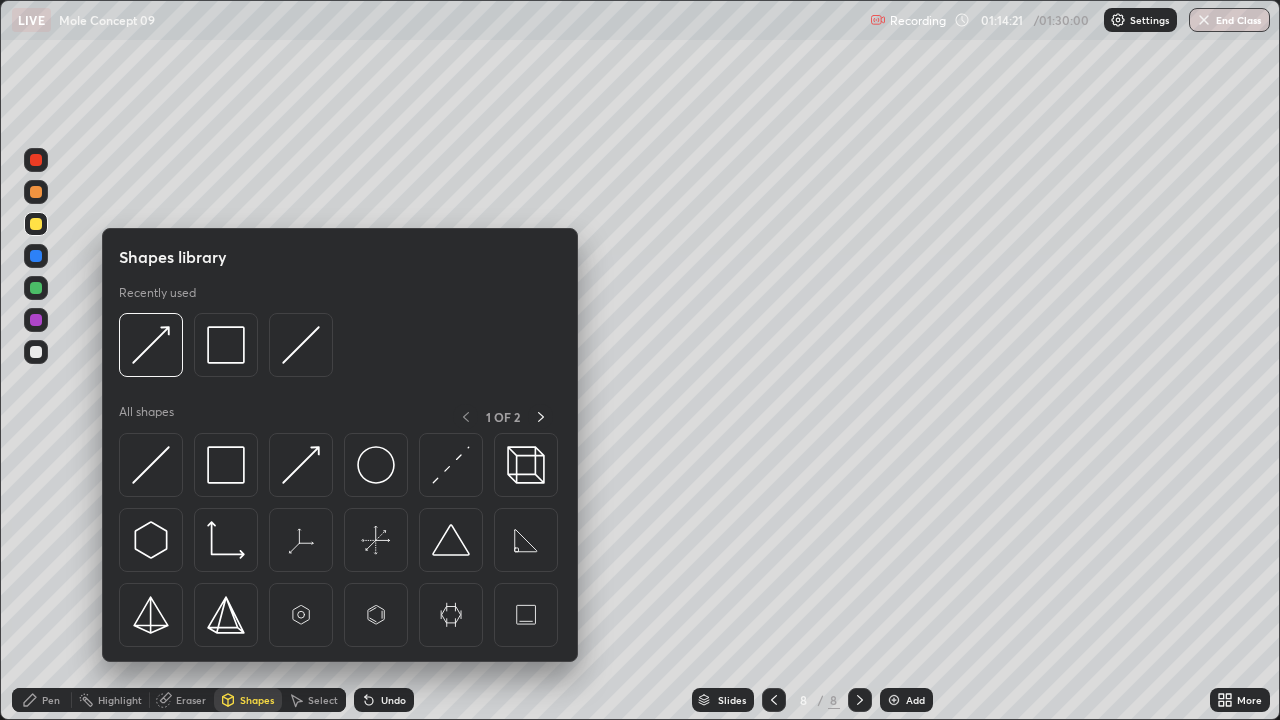 click on "Select" at bounding box center [323, 700] 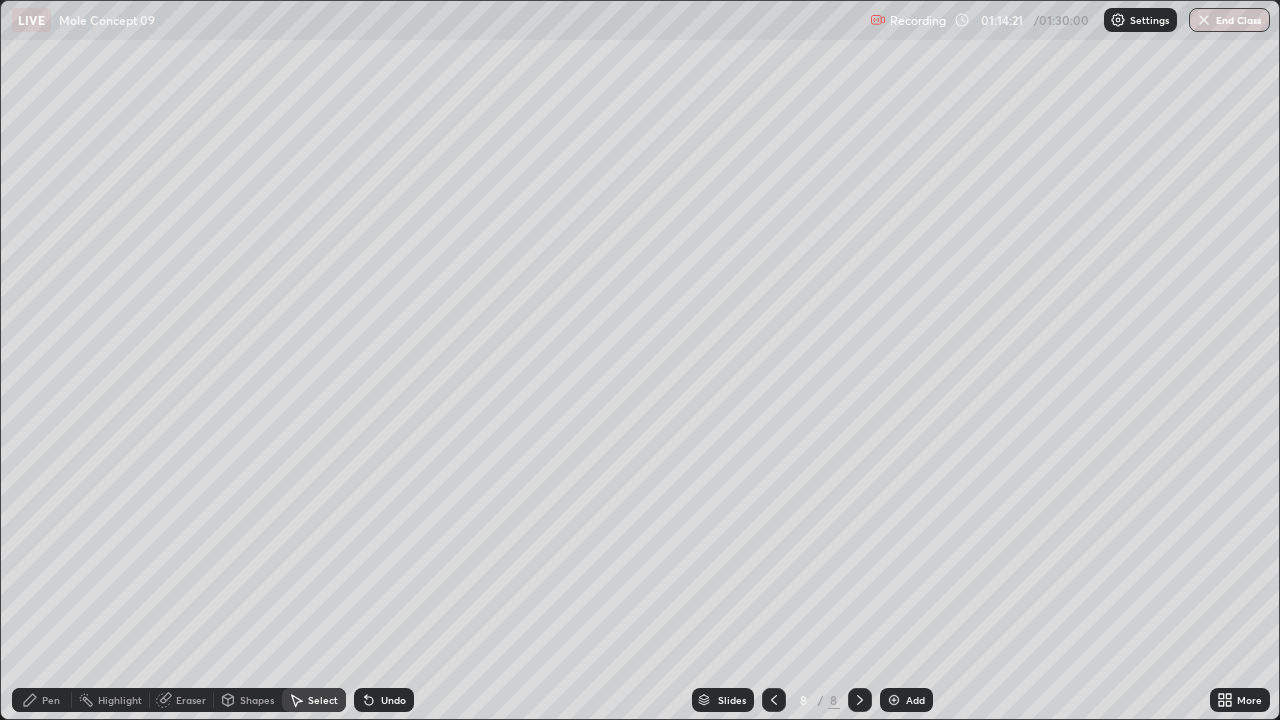 click on "Undo" at bounding box center (393, 700) 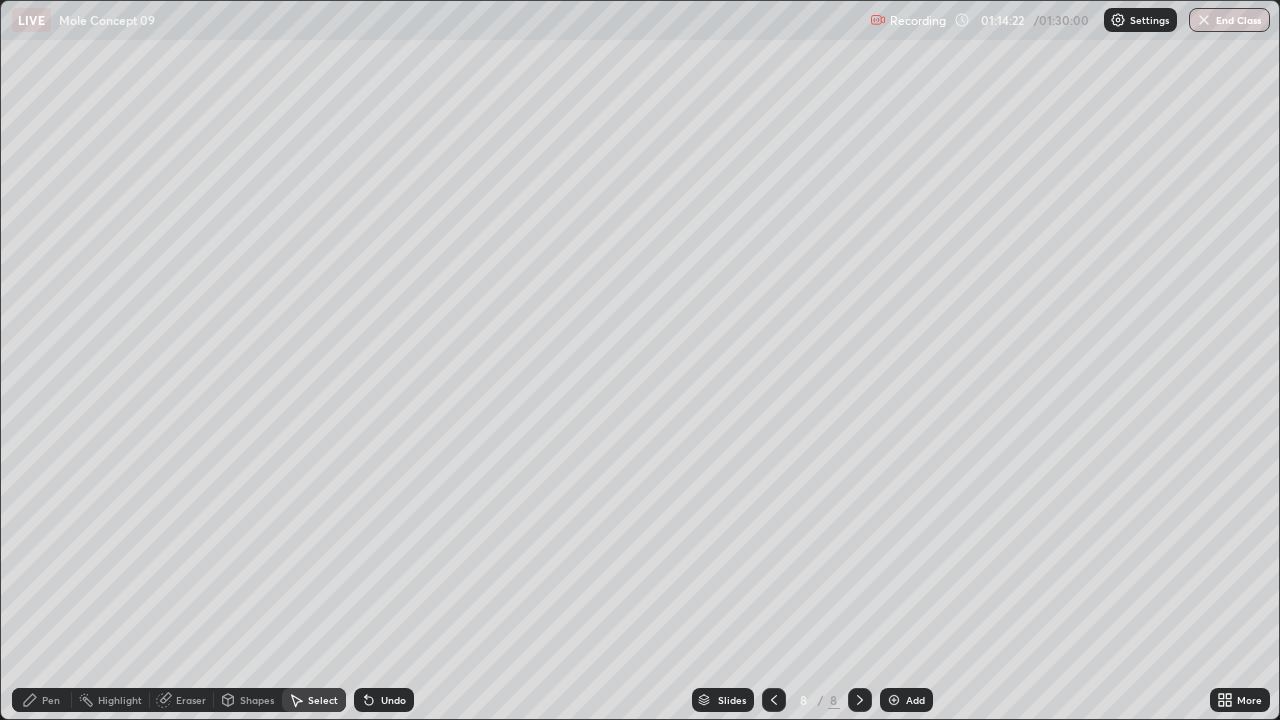 click on "Pen" at bounding box center [51, 700] 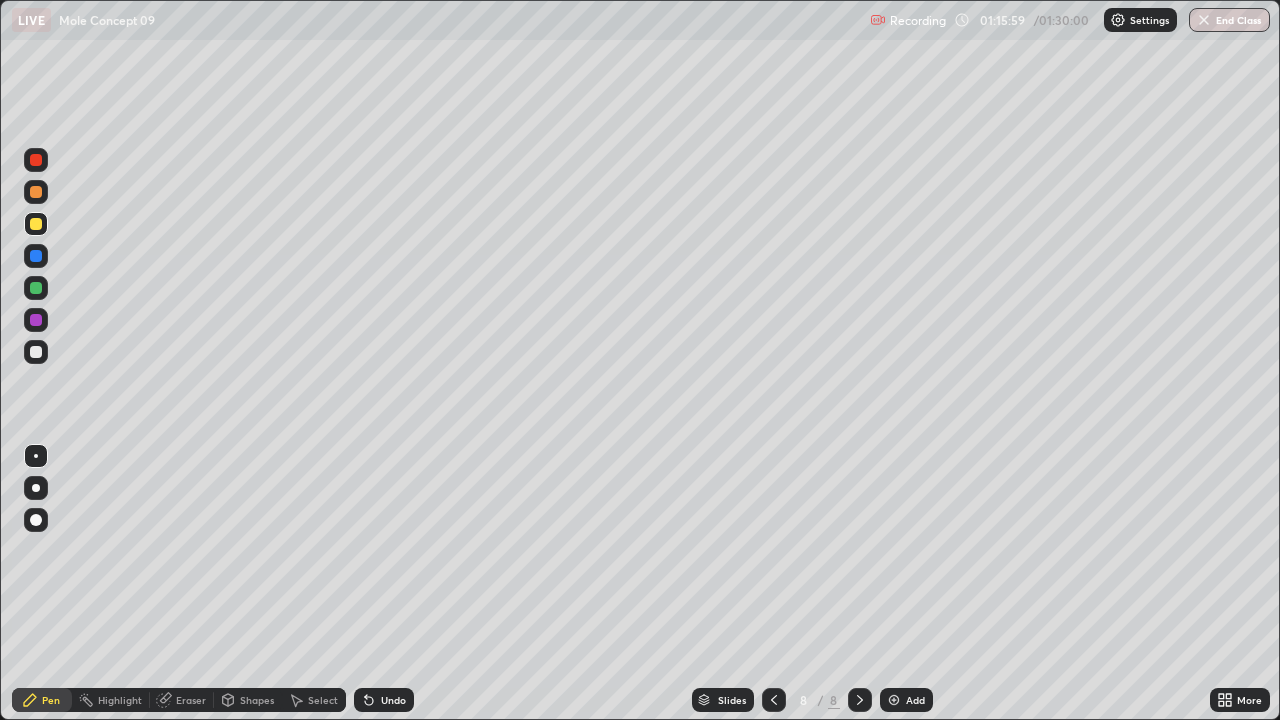click 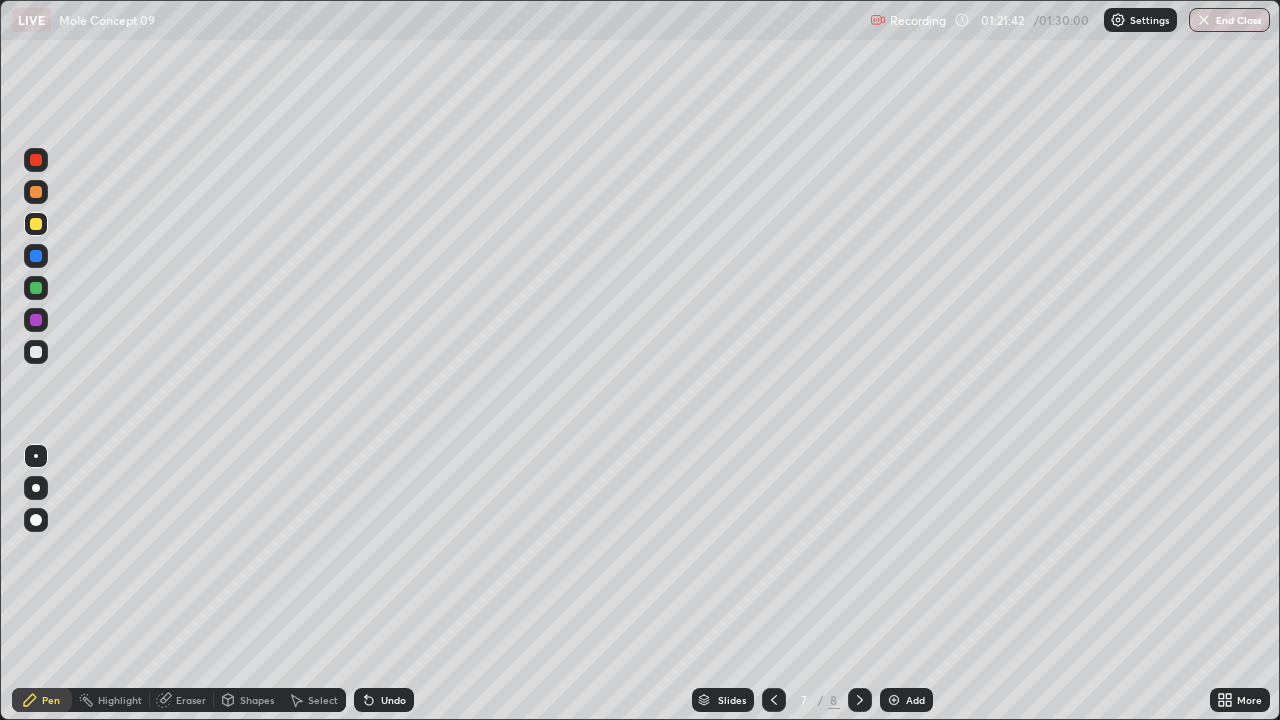 click 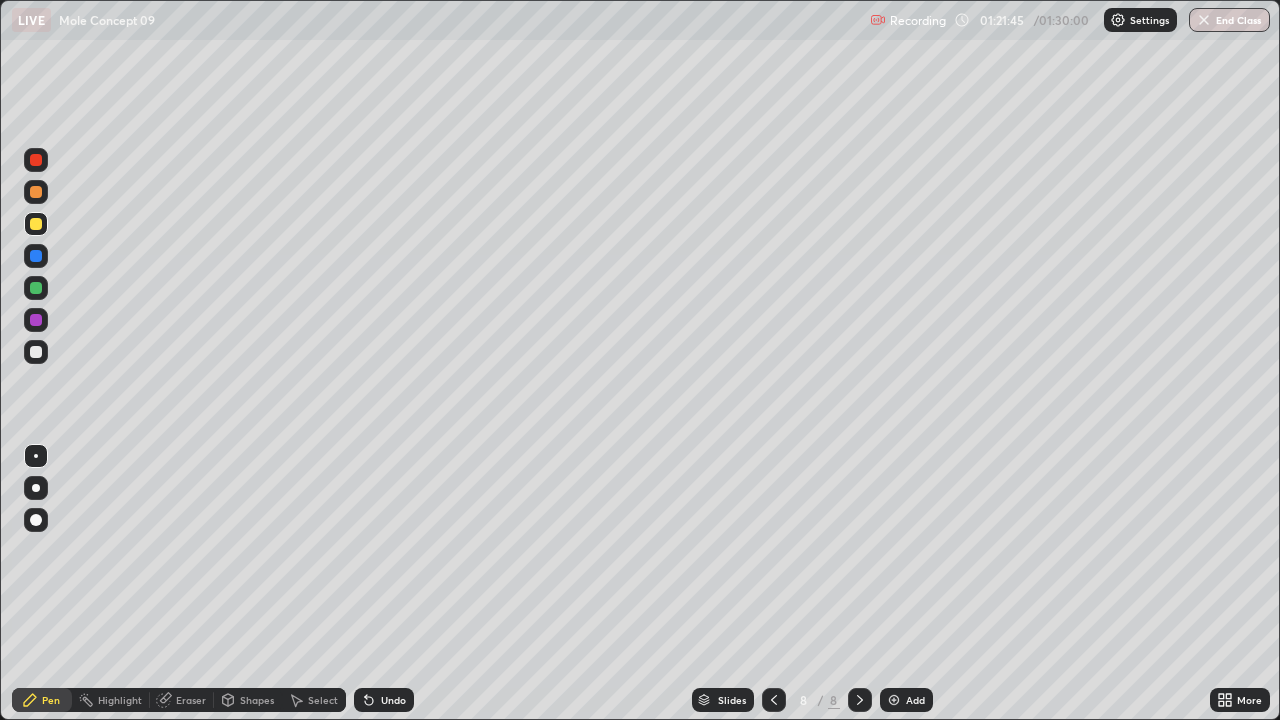 click at bounding box center [36, 160] 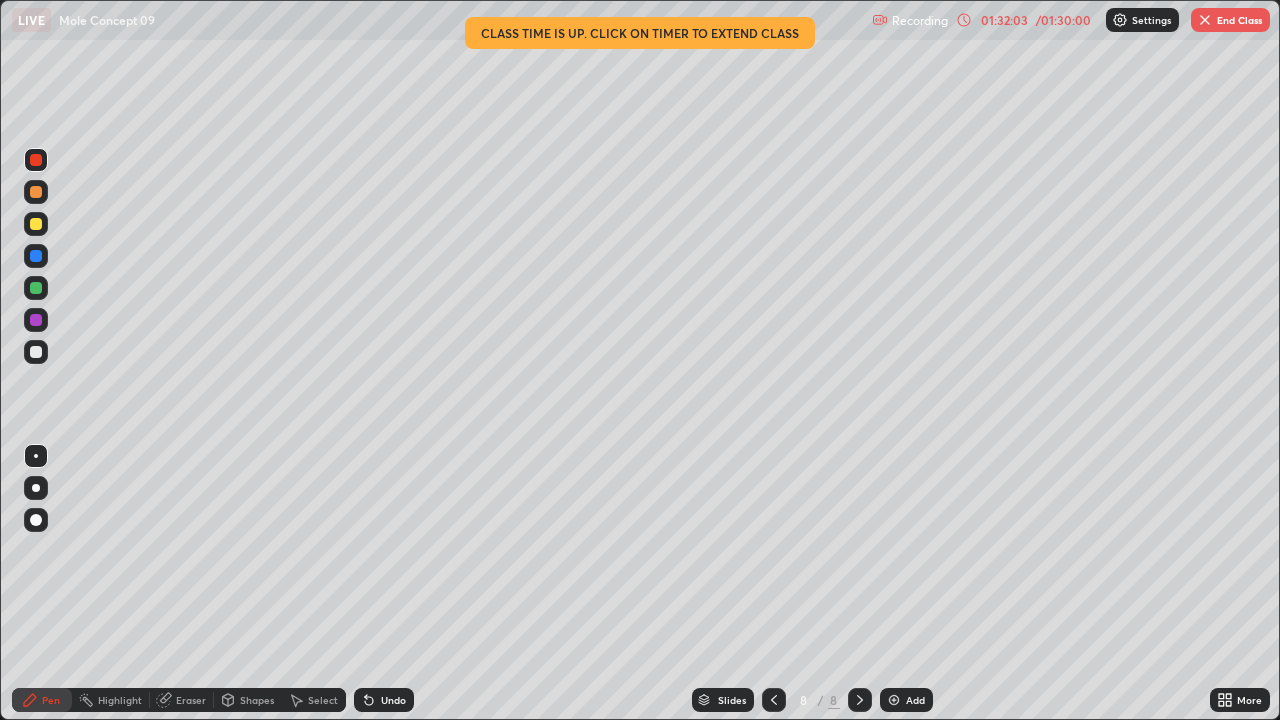 click at bounding box center (1205, 20) 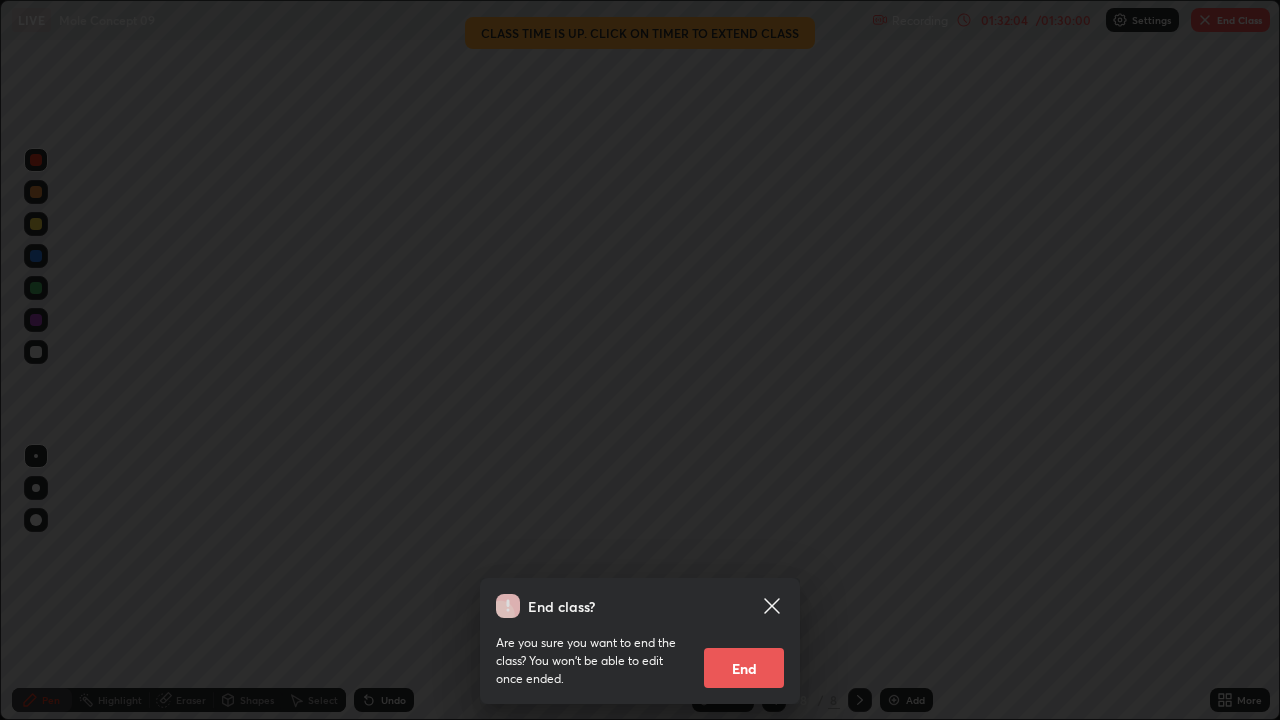 click on "End" at bounding box center [744, 668] 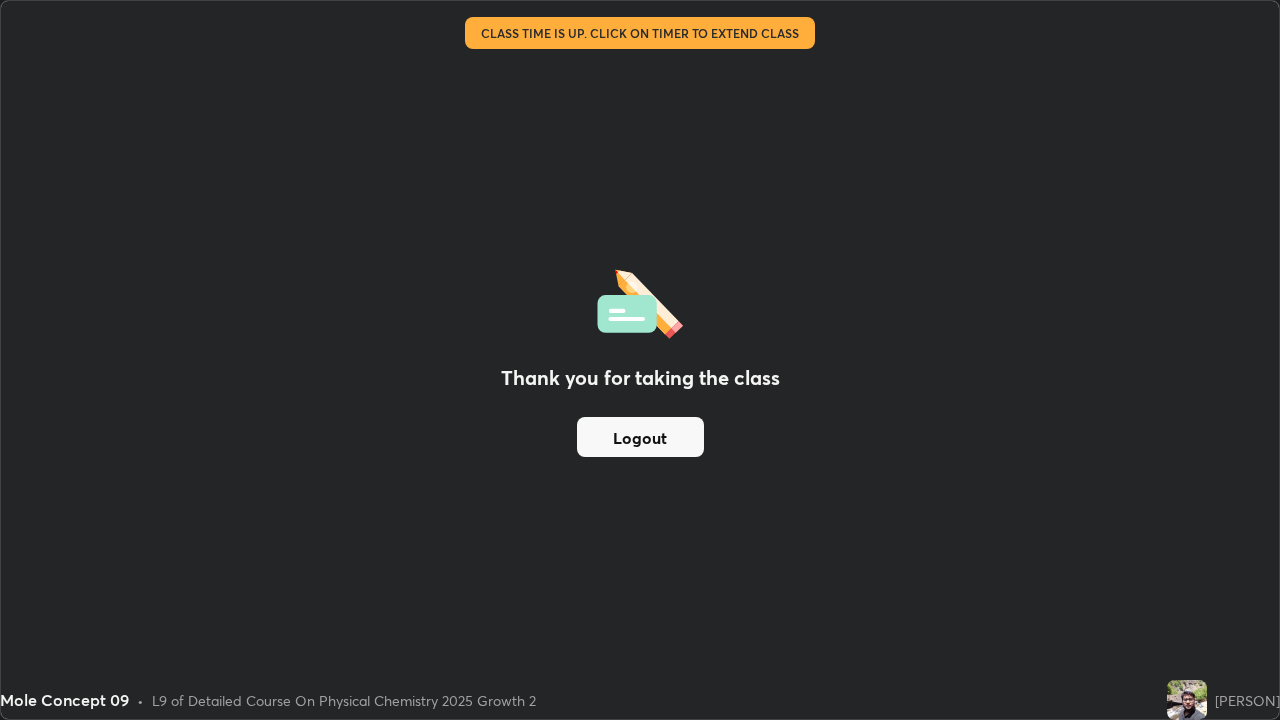 click on "Logout" at bounding box center [640, 437] 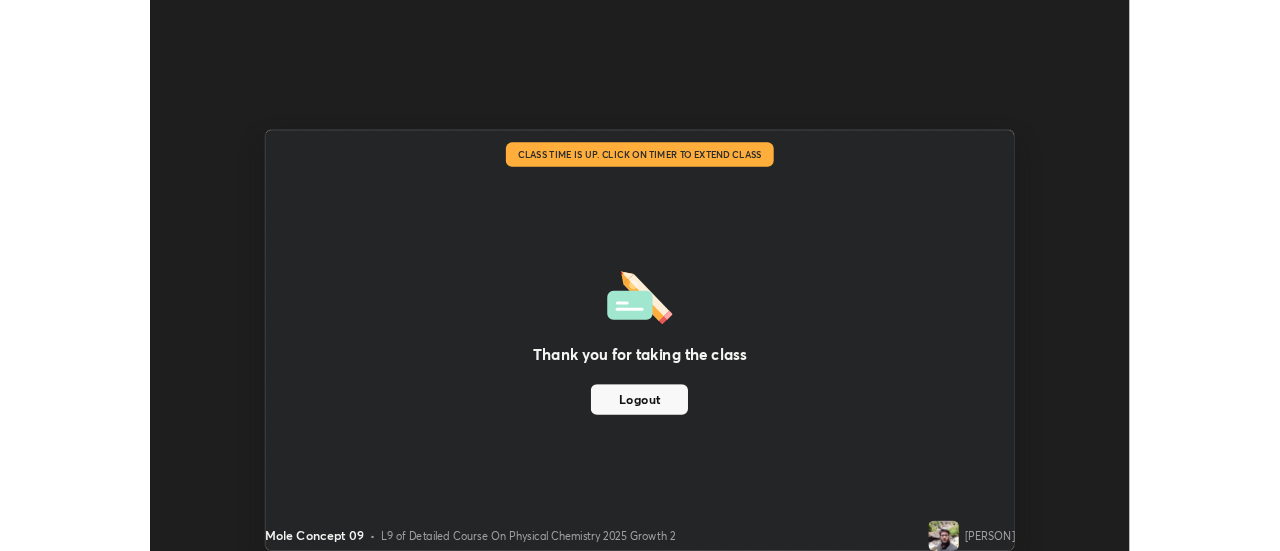 scroll, scrollTop: 551, scrollLeft: 1280, axis: both 